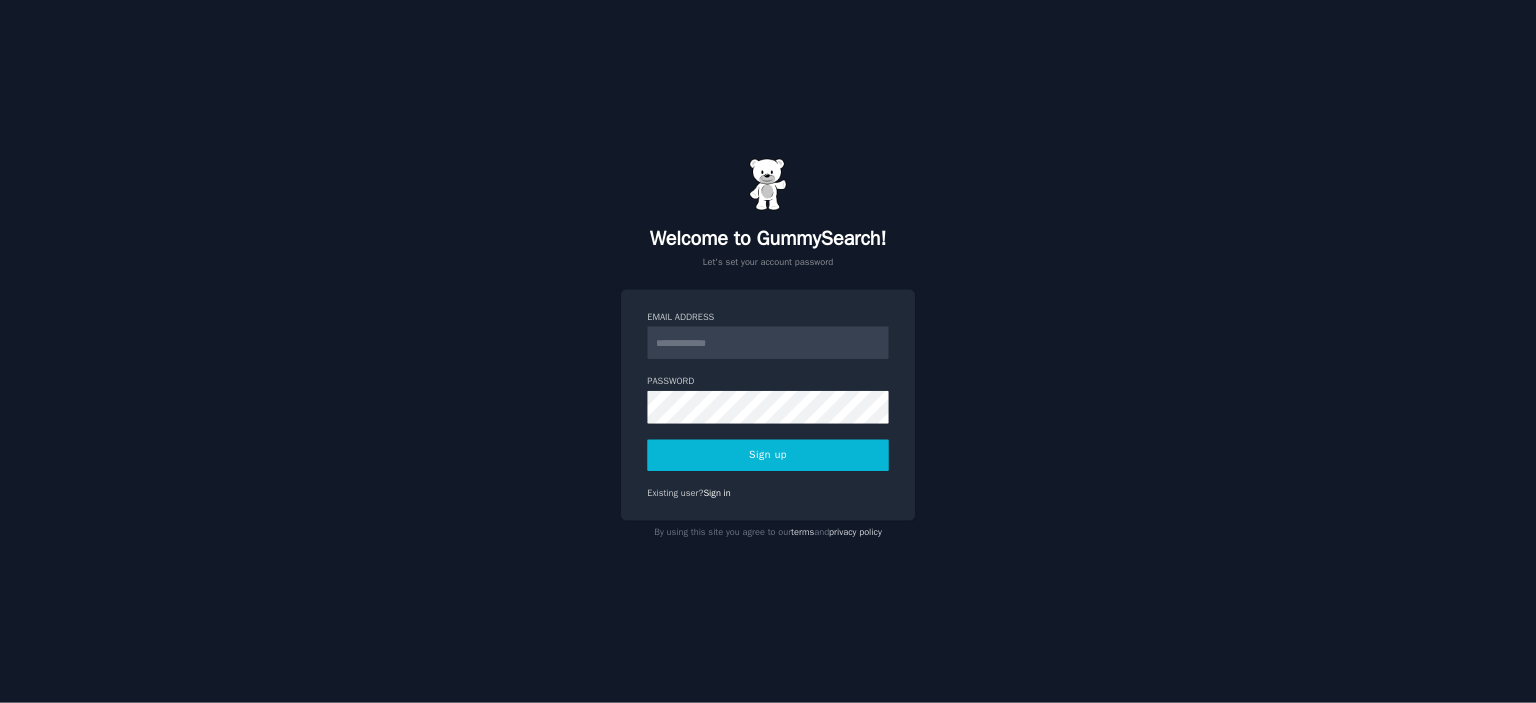 scroll, scrollTop: 0, scrollLeft: 0, axis: both 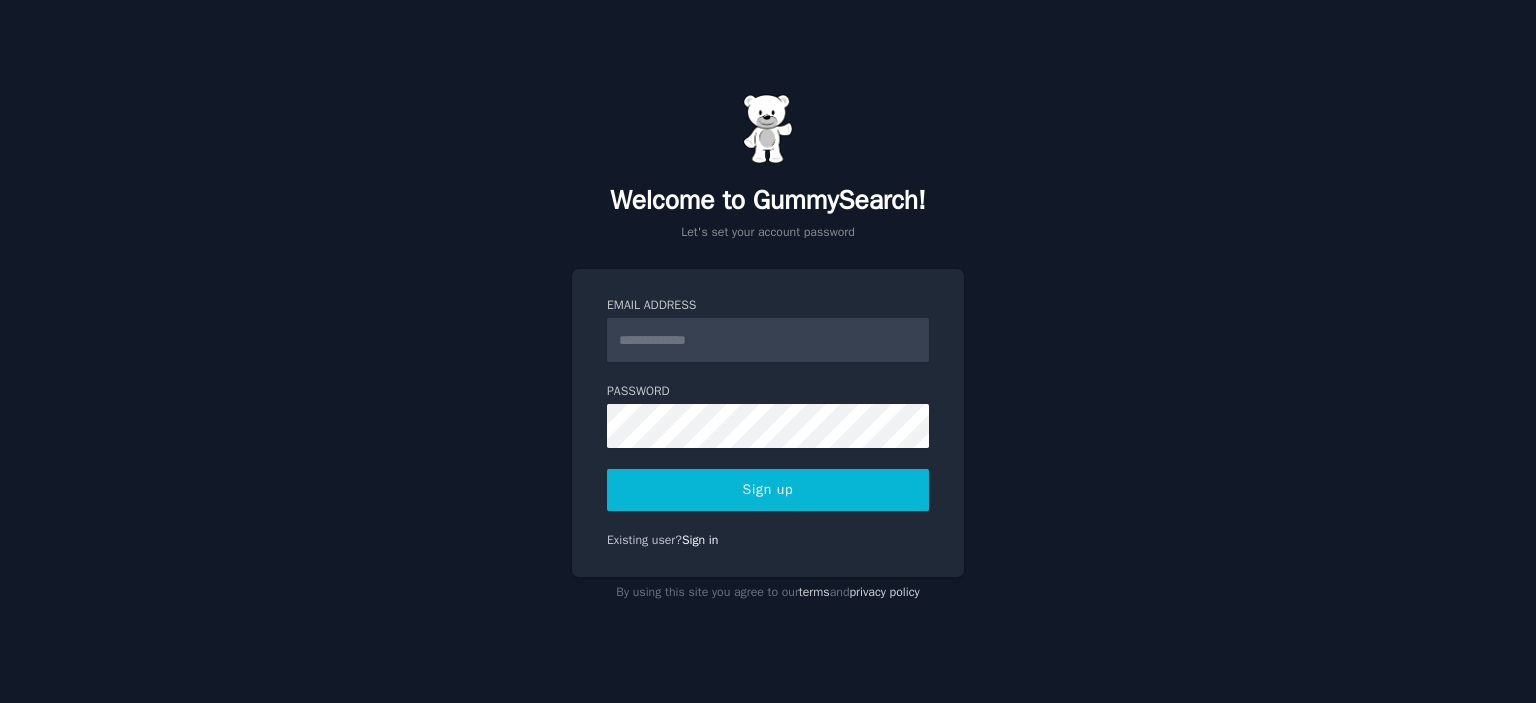 click on "Email Address" at bounding box center (768, 340) 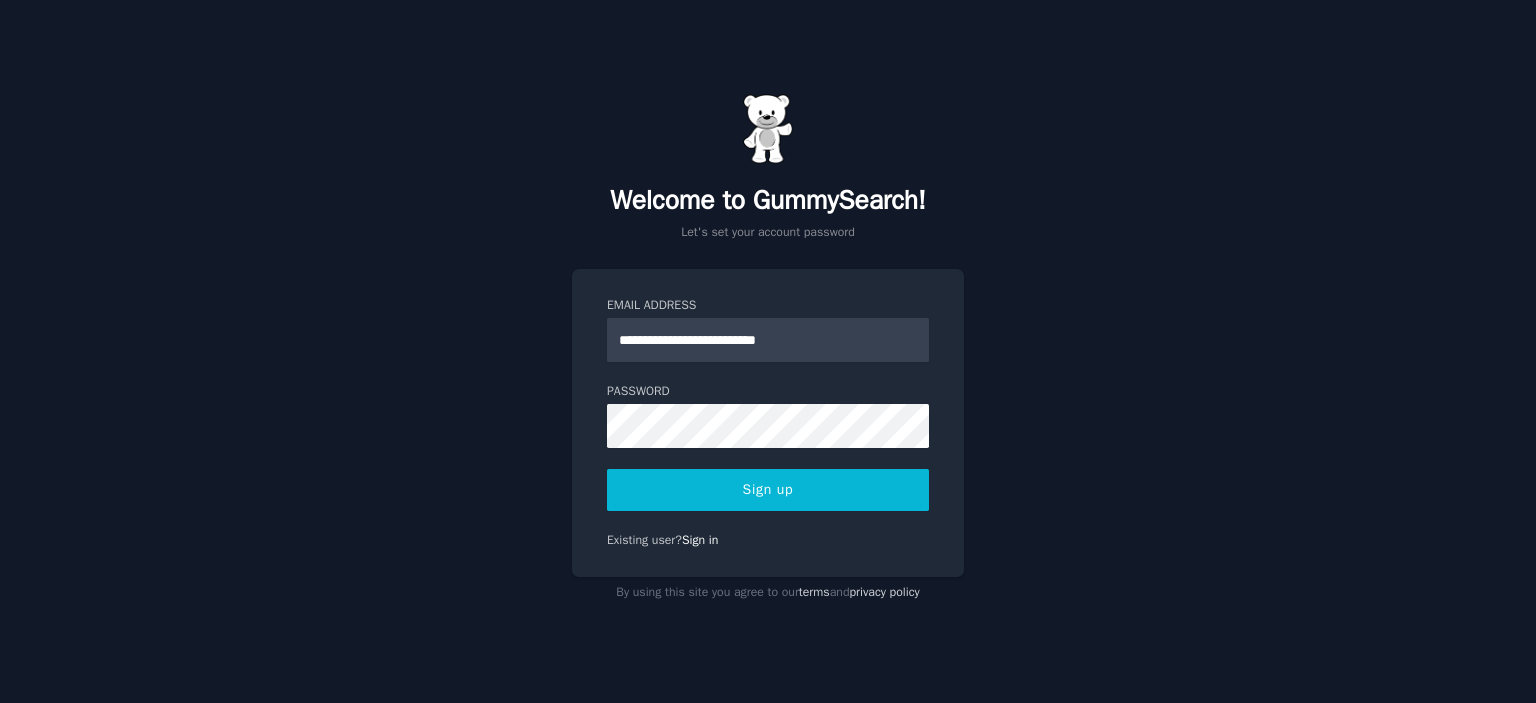 click on "Sign up" at bounding box center [768, 490] 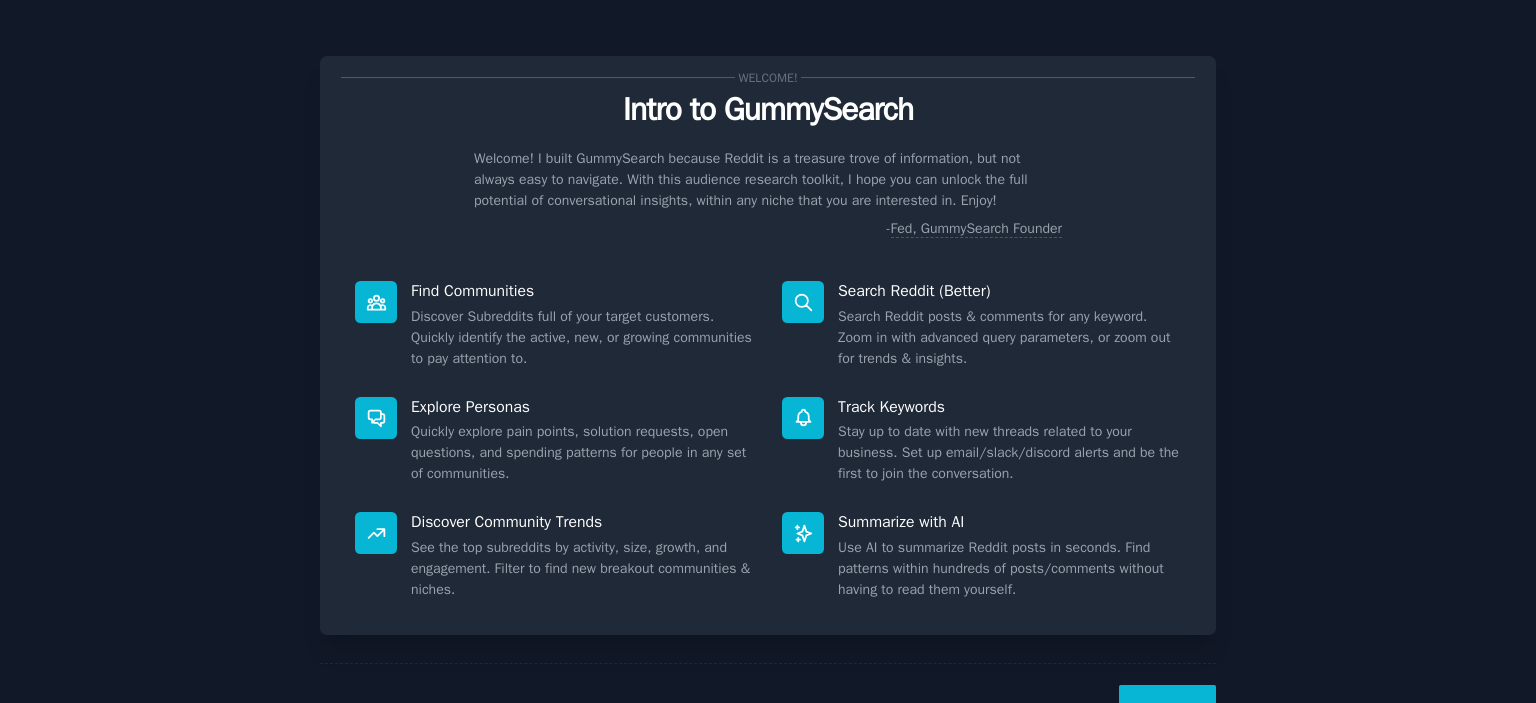 scroll, scrollTop: 0, scrollLeft: 0, axis: both 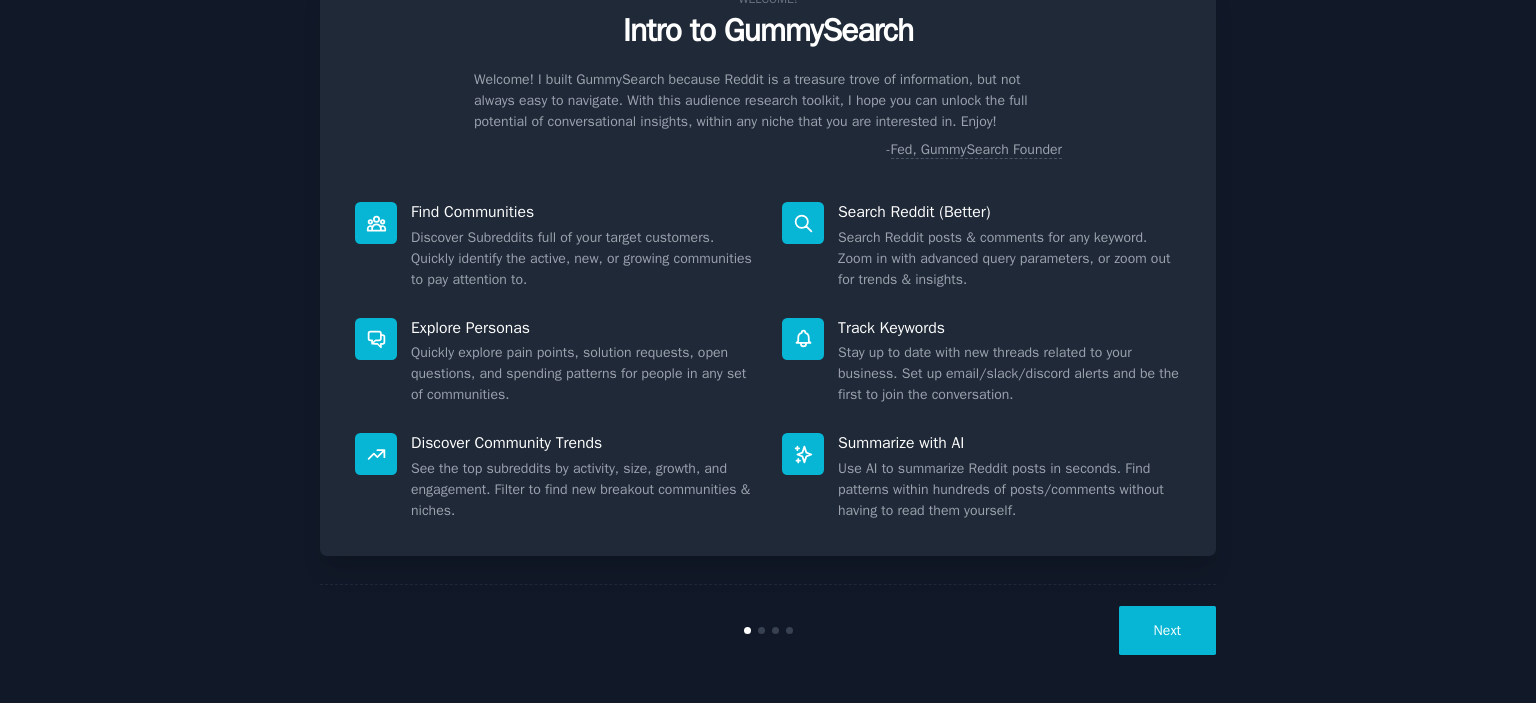 click on "Next" at bounding box center [1167, 630] 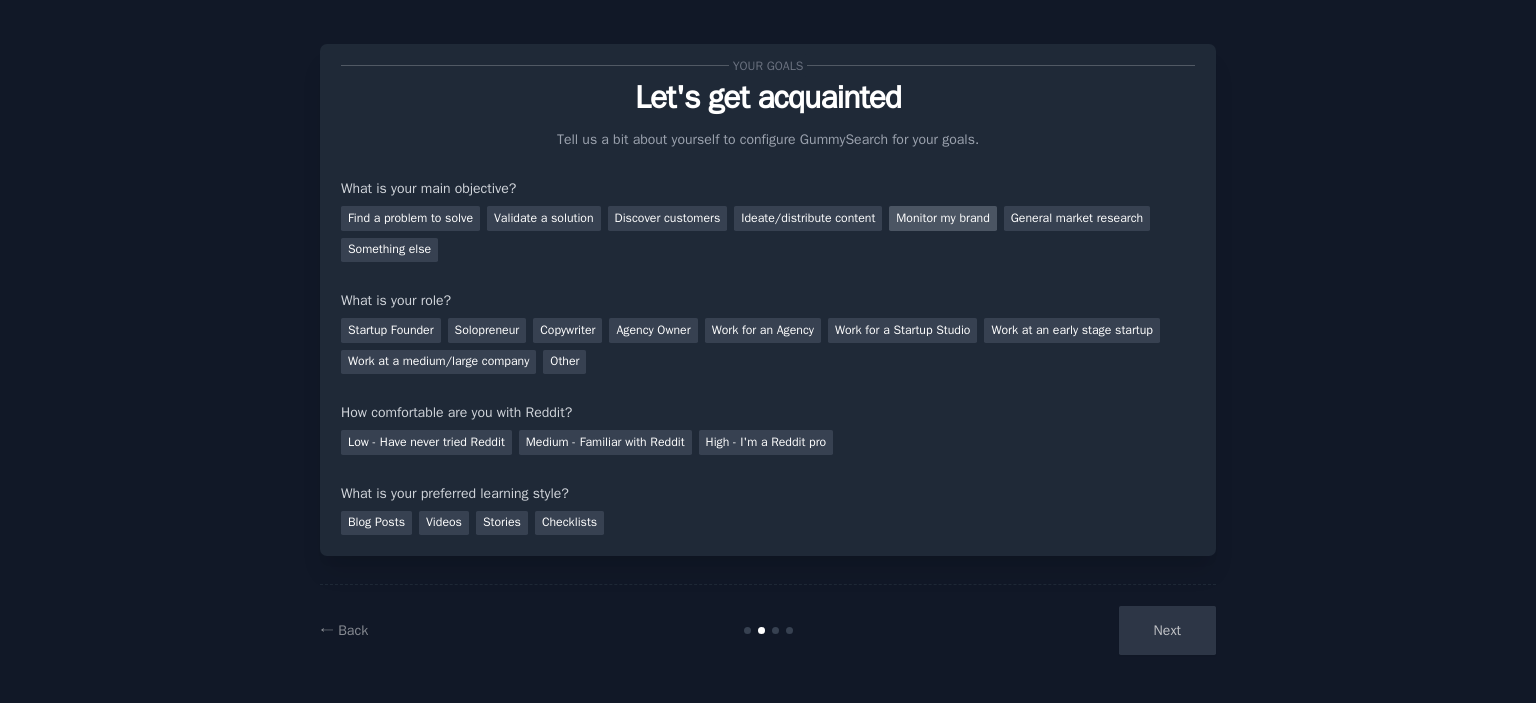 click on "Monitor my brand" at bounding box center [942, 218] 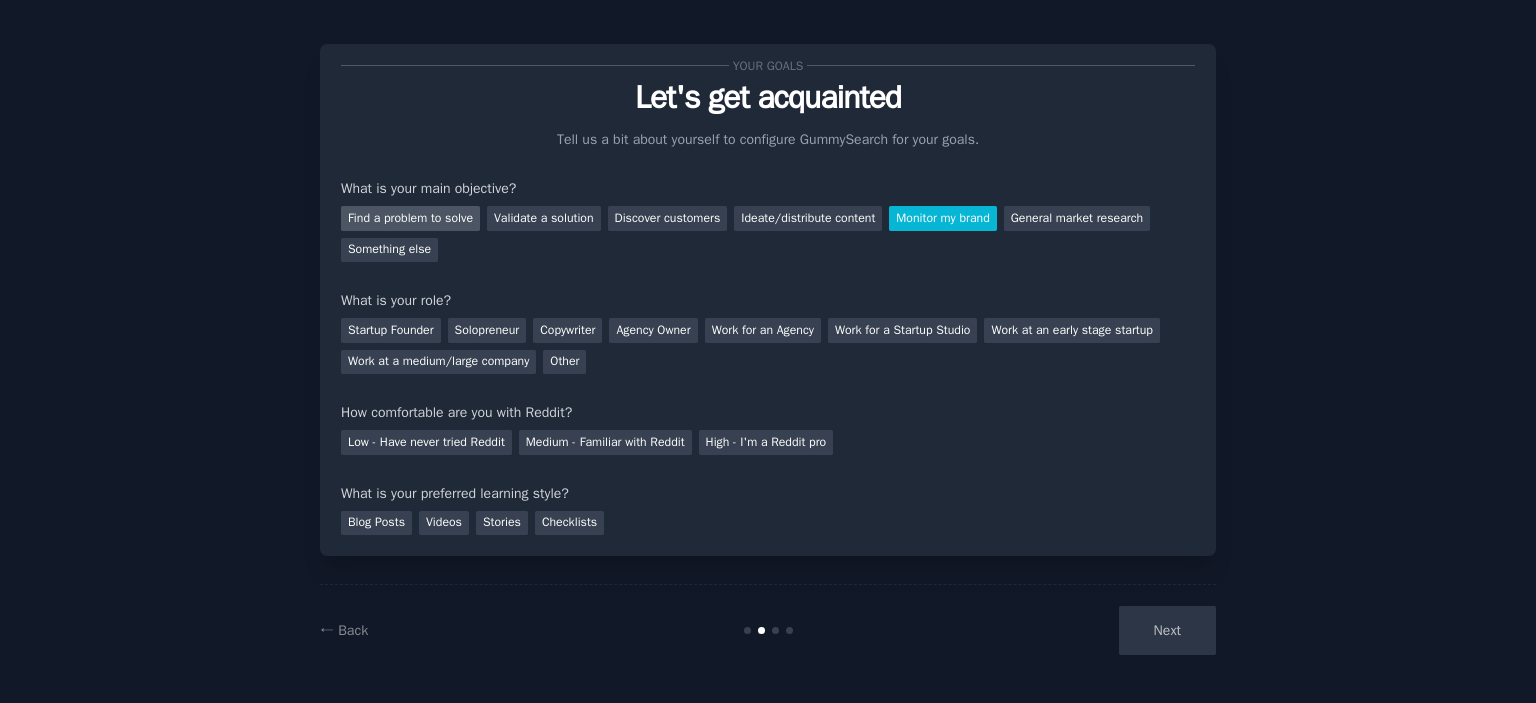 click on "Find a problem to solve" at bounding box center [410, 218] 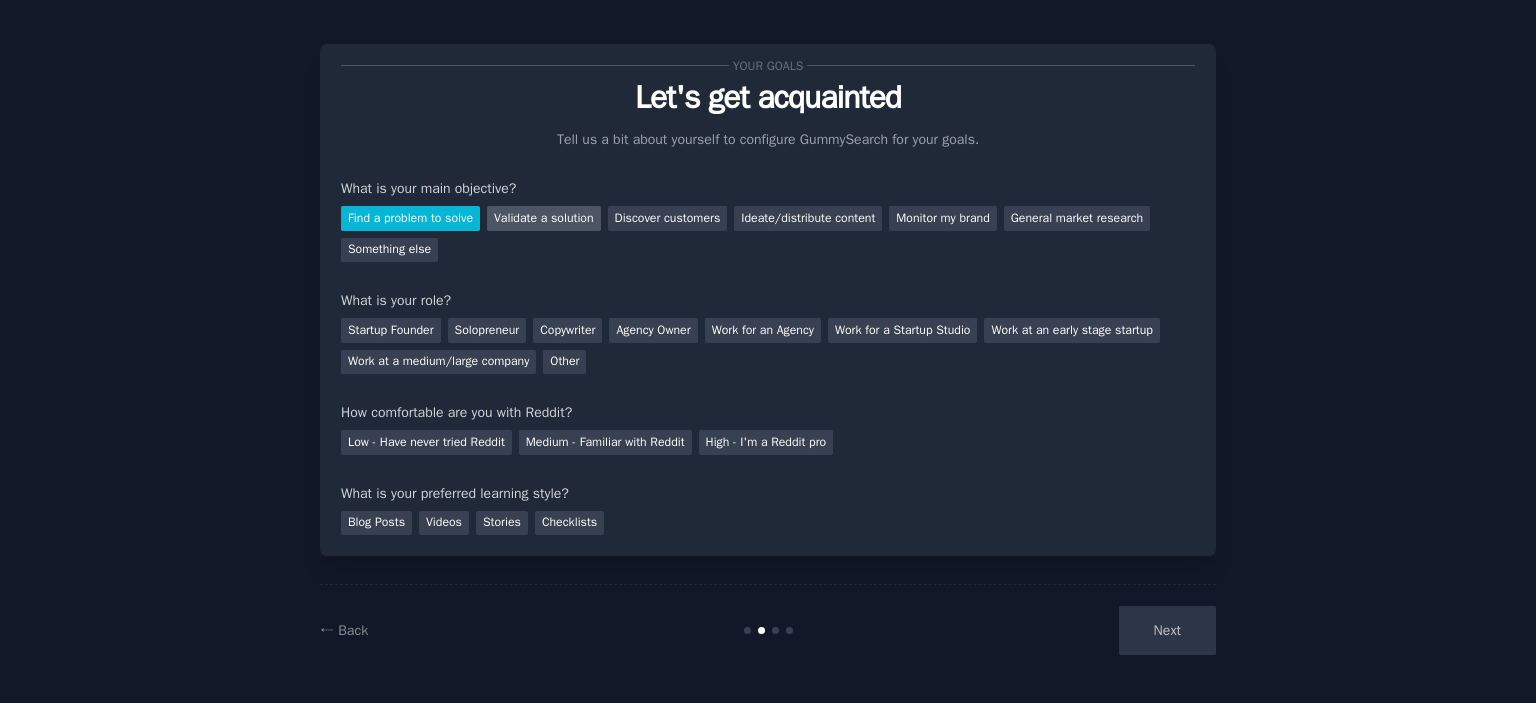 click on "Validate a solution" at bounding box center [544, 218] 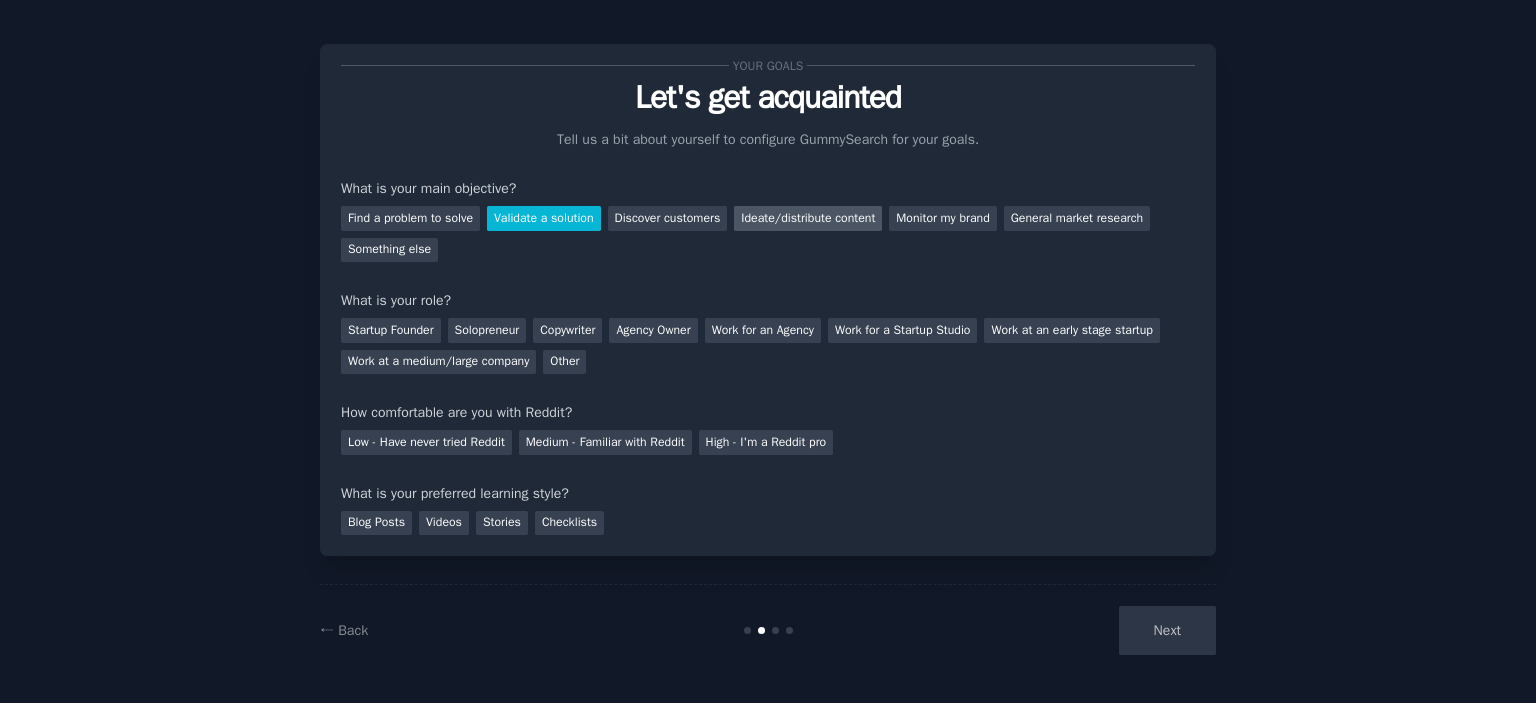 click on "Ideate/distribute content" at bounding box center [808, 218] 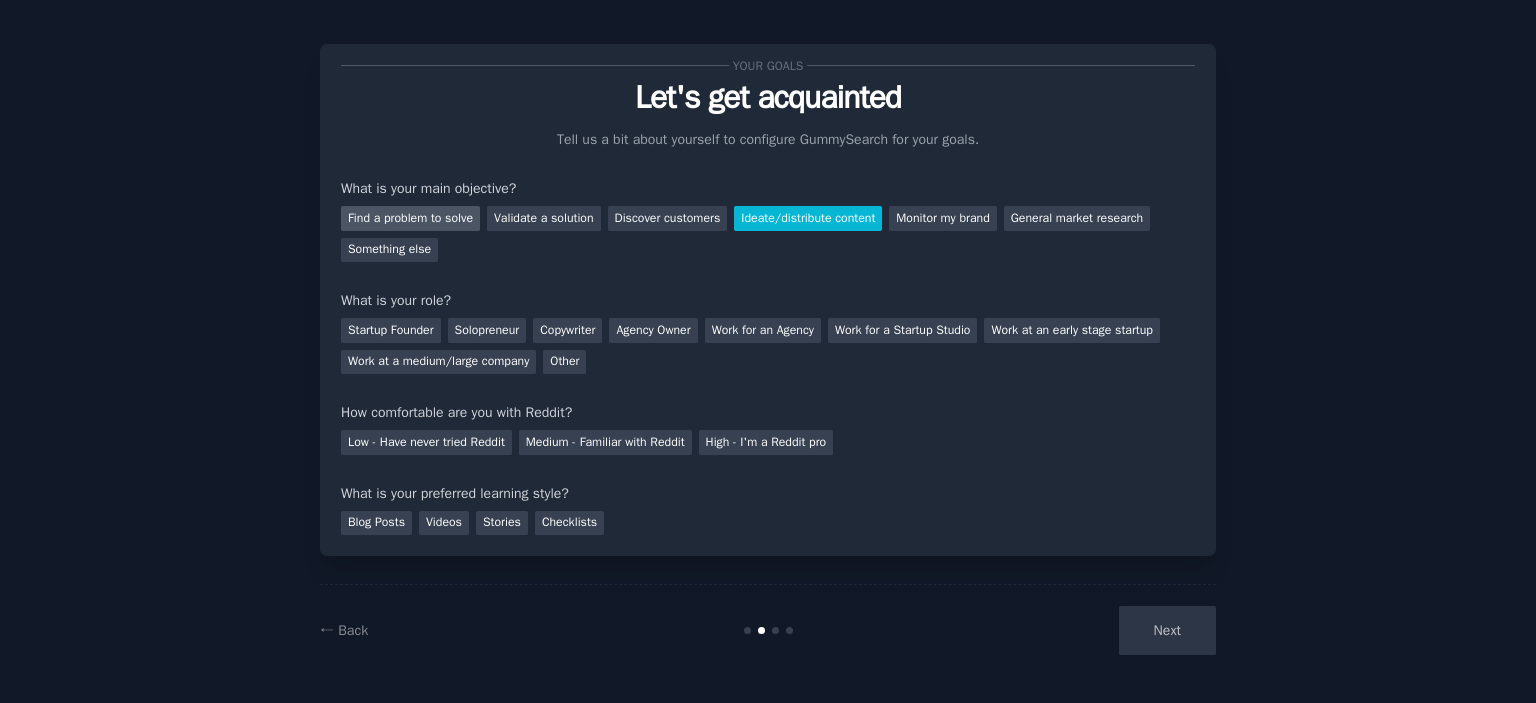 click on "Find a problem to solve" at bounding box center (410, 218) 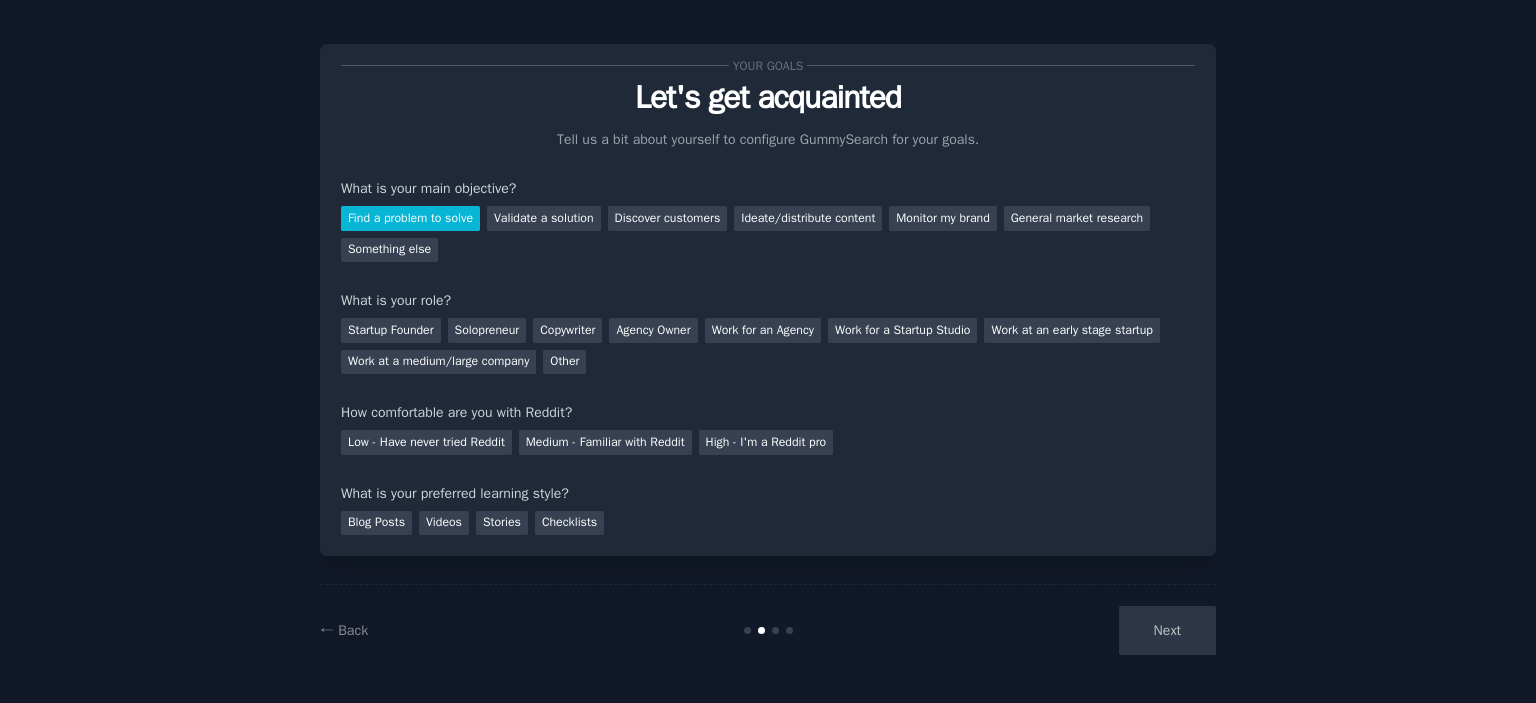 click on "Find a problem to solve Validate a solution Discover customers Ideate/distribute content Monitor my brand General market research Something else" at bounding box center (768, 230) 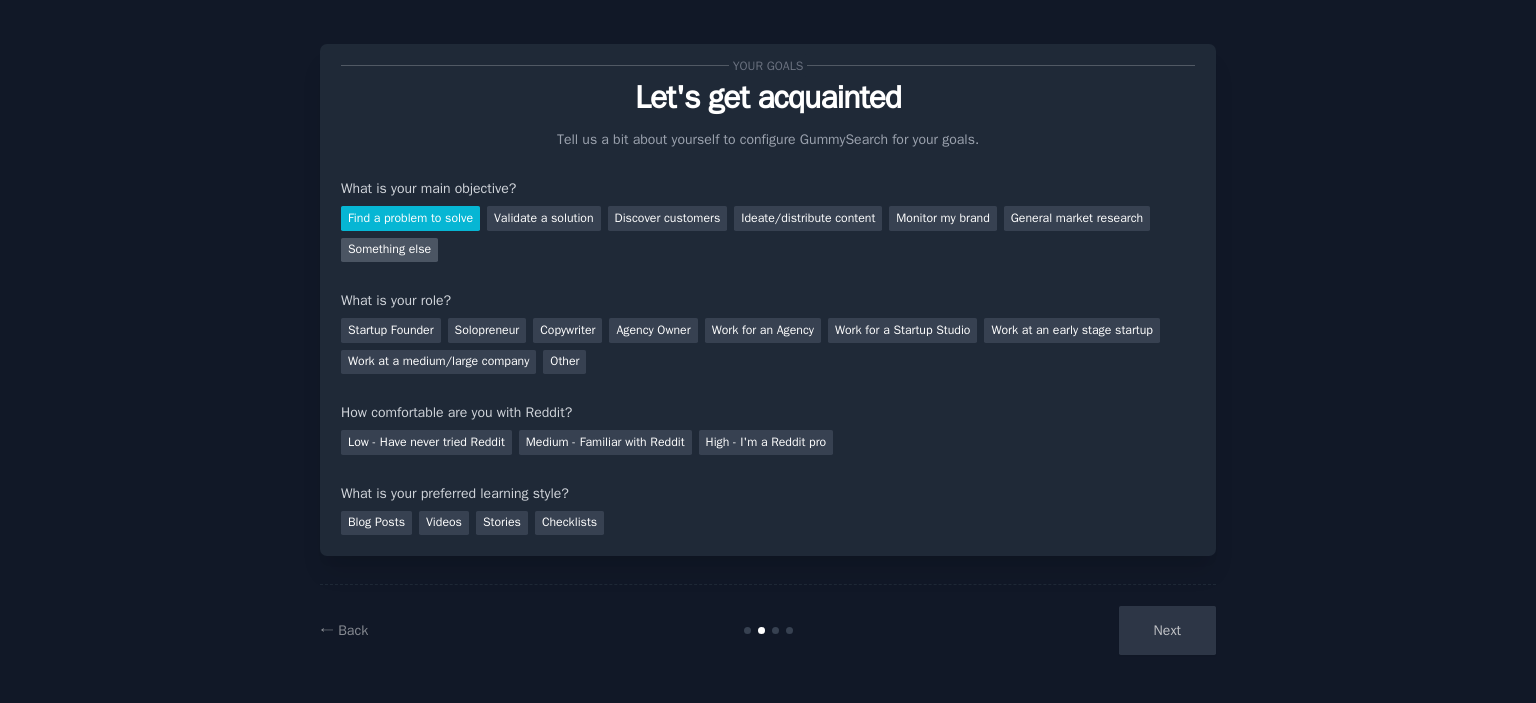 click on "Something else" at bounding box center [389, 250] 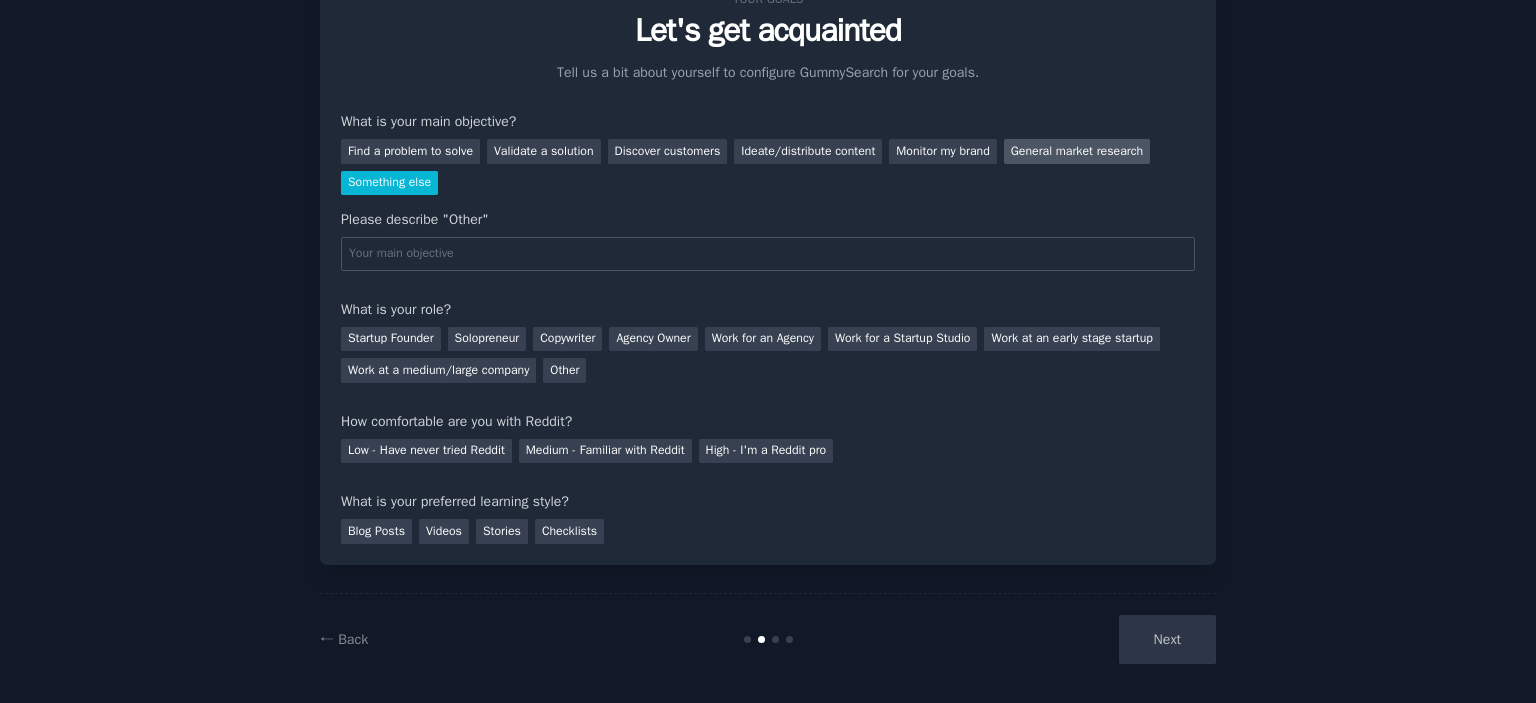 click on "General market research" at bounding box center [1077, 151] 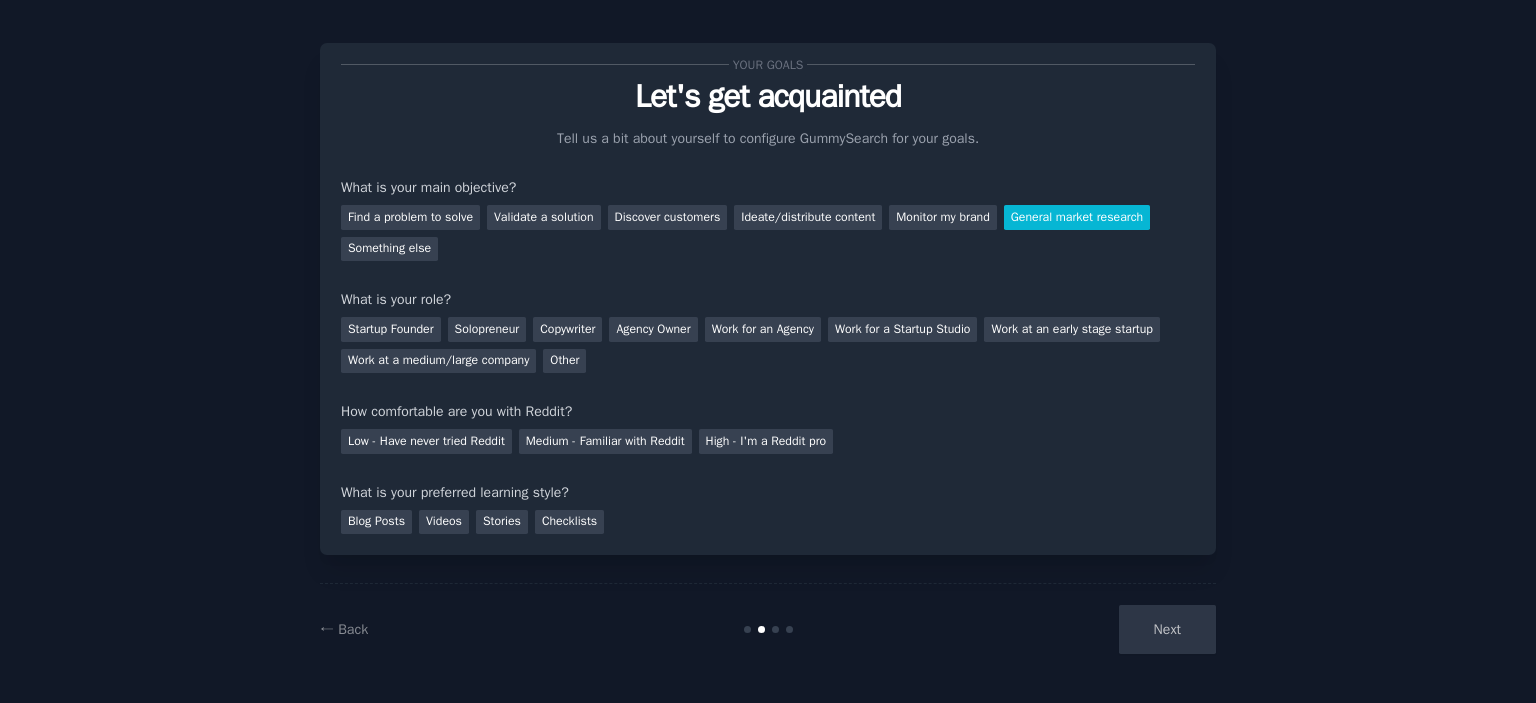 scroll, scrollTop: 12, scrollLeft: 0, axis: vertical 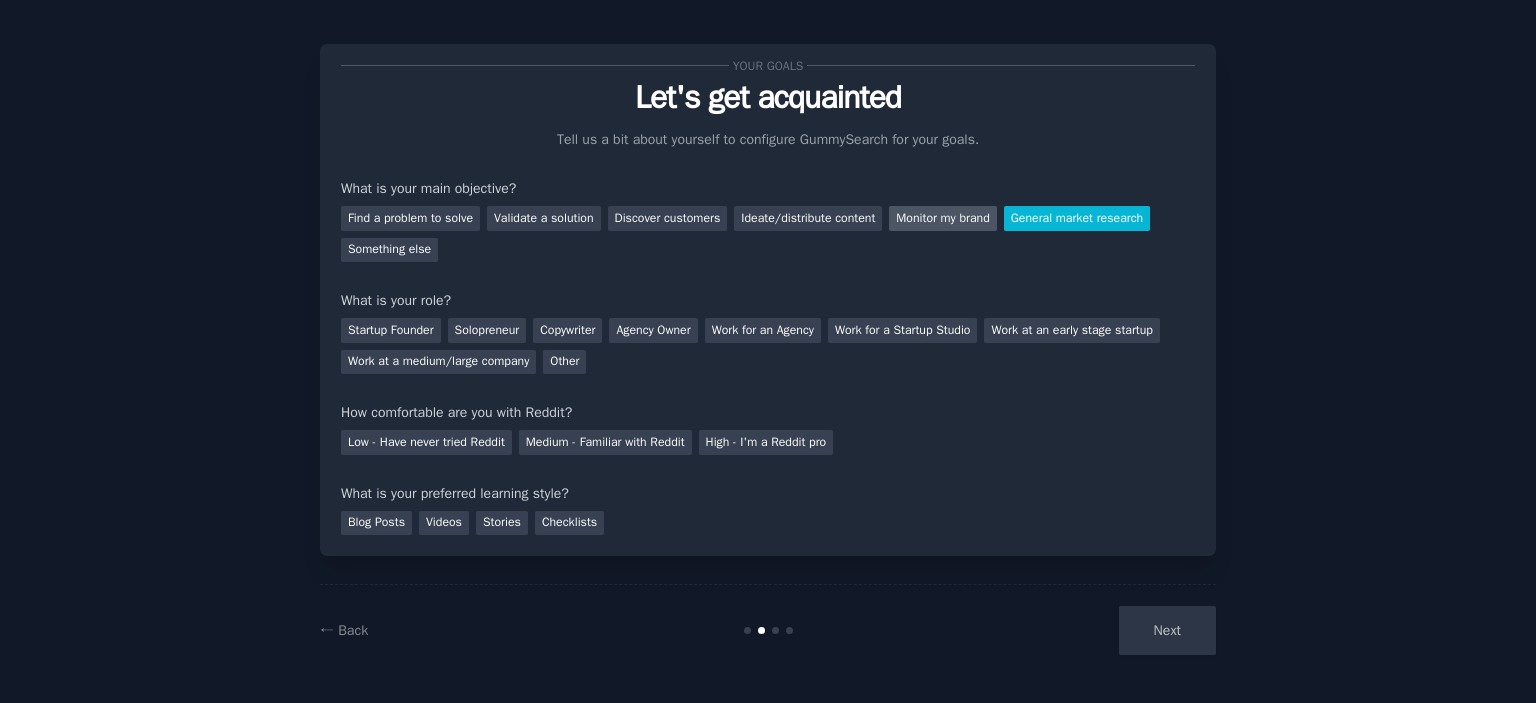 click on "Monitor my brand" at bounding box center [942, 218] 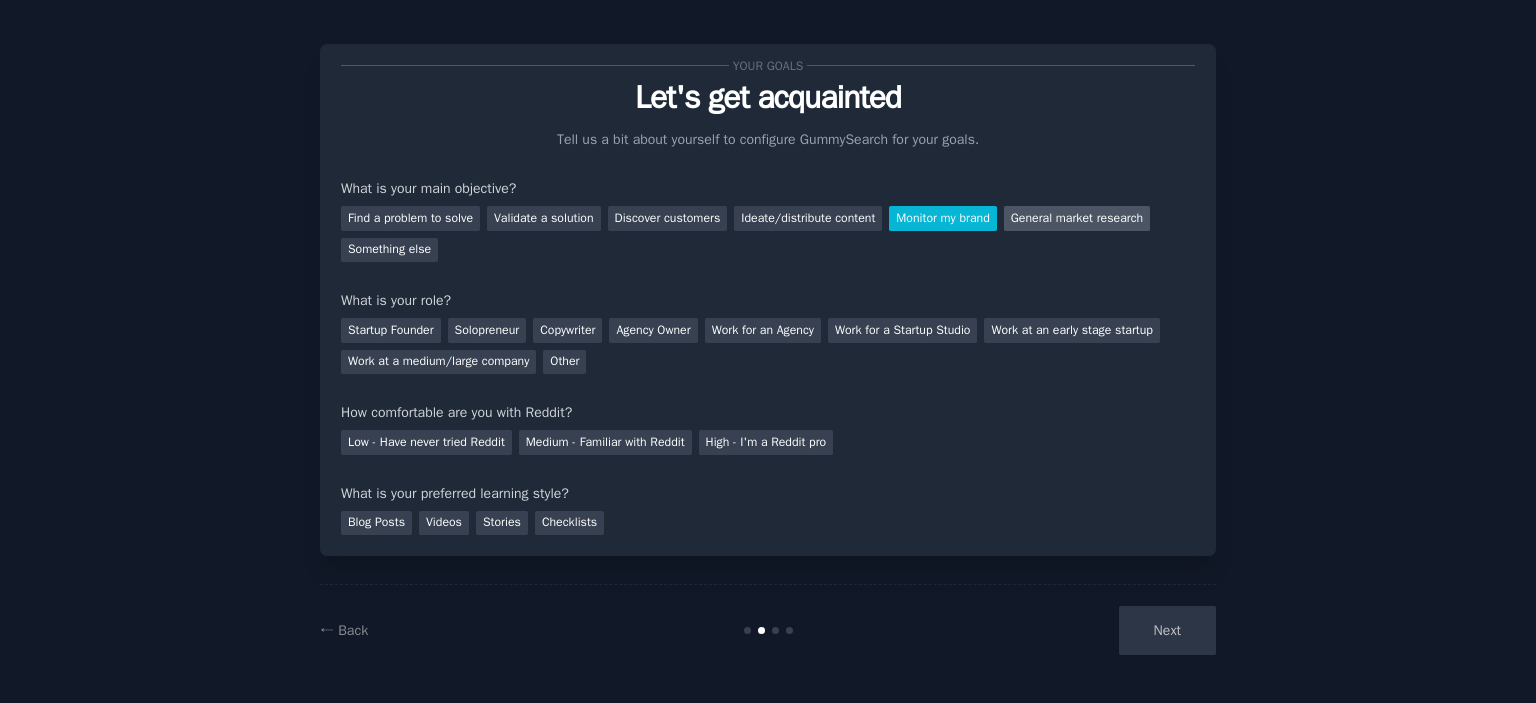 click on "General market research" at bounding box center (1077, 218) 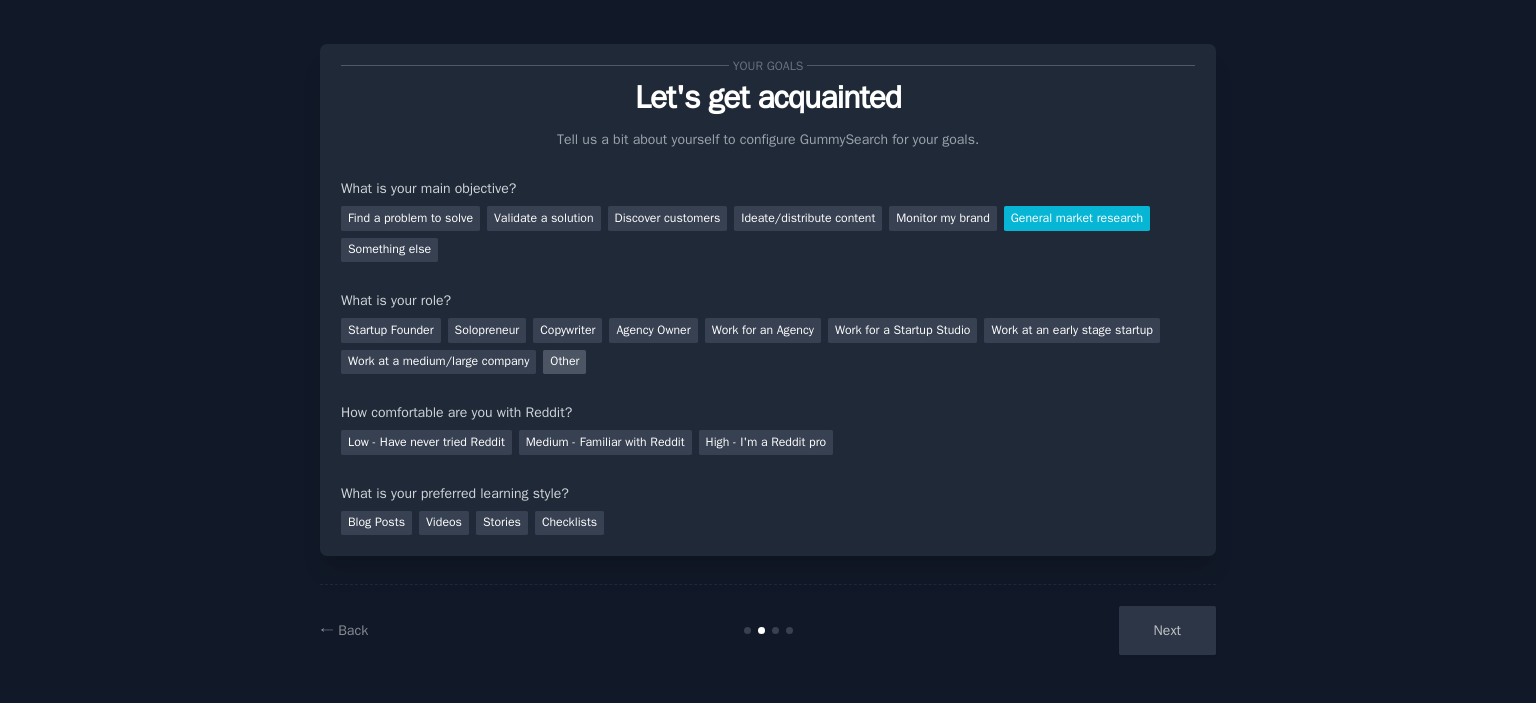 click on "Other" at bounding box center [564, 362] 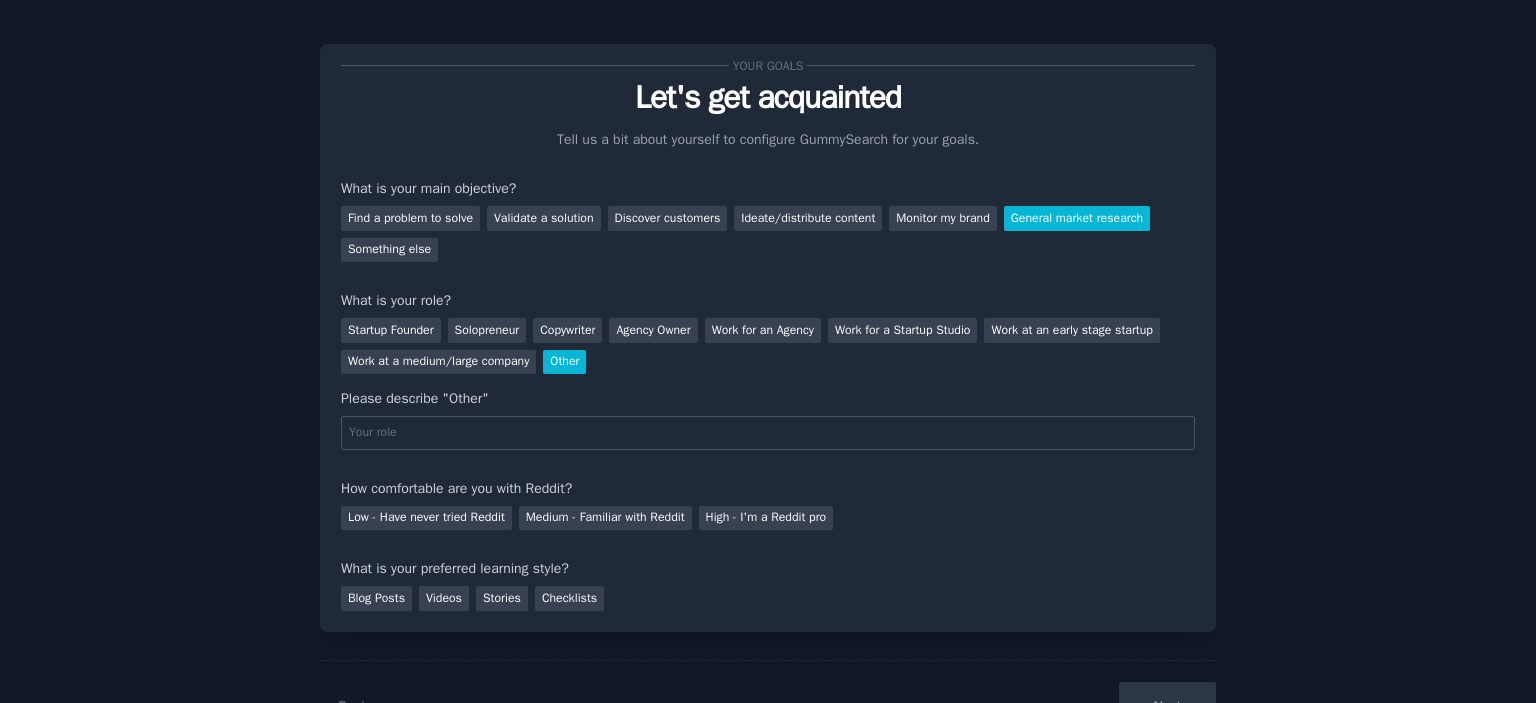 scroll, scrollTop: 79, scrollLeft: 0, axis: vertical 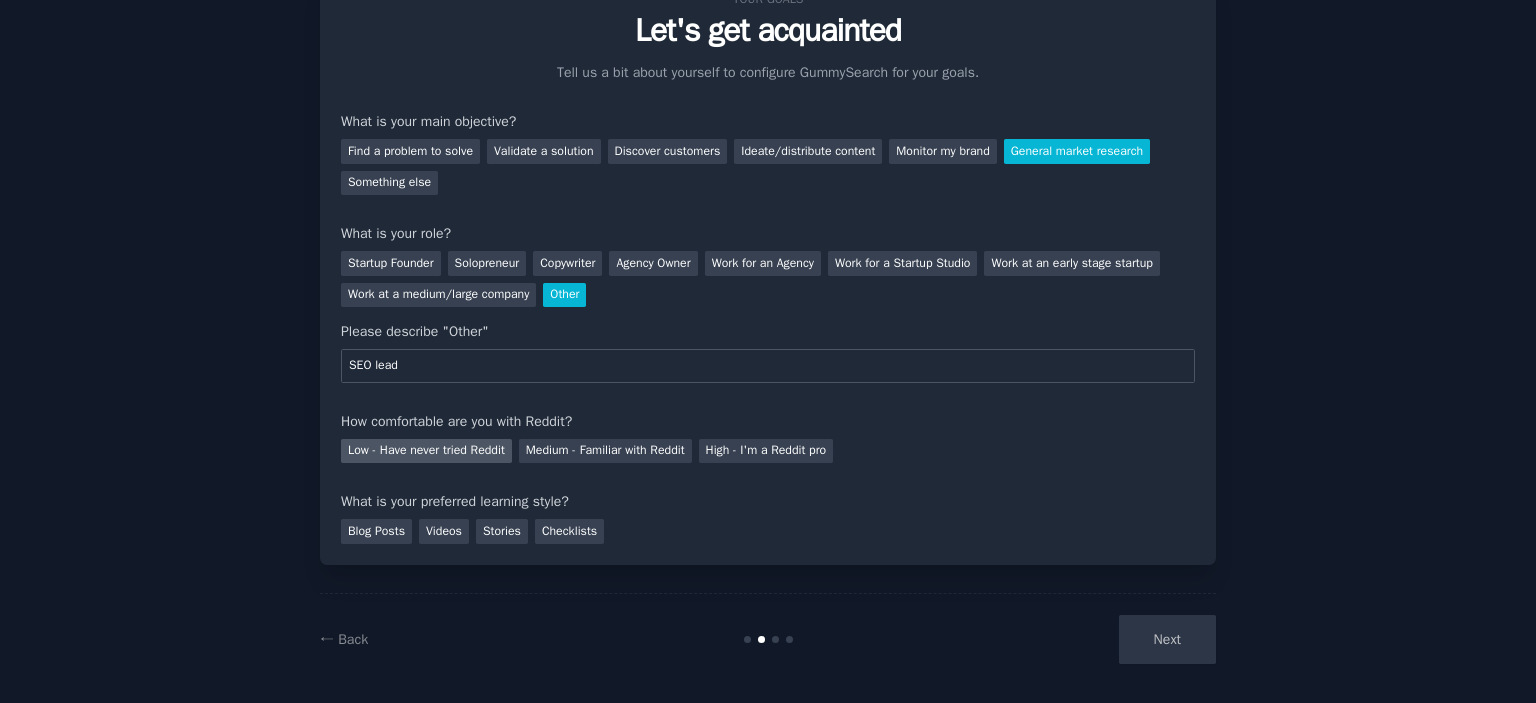 type on "SEO lead" 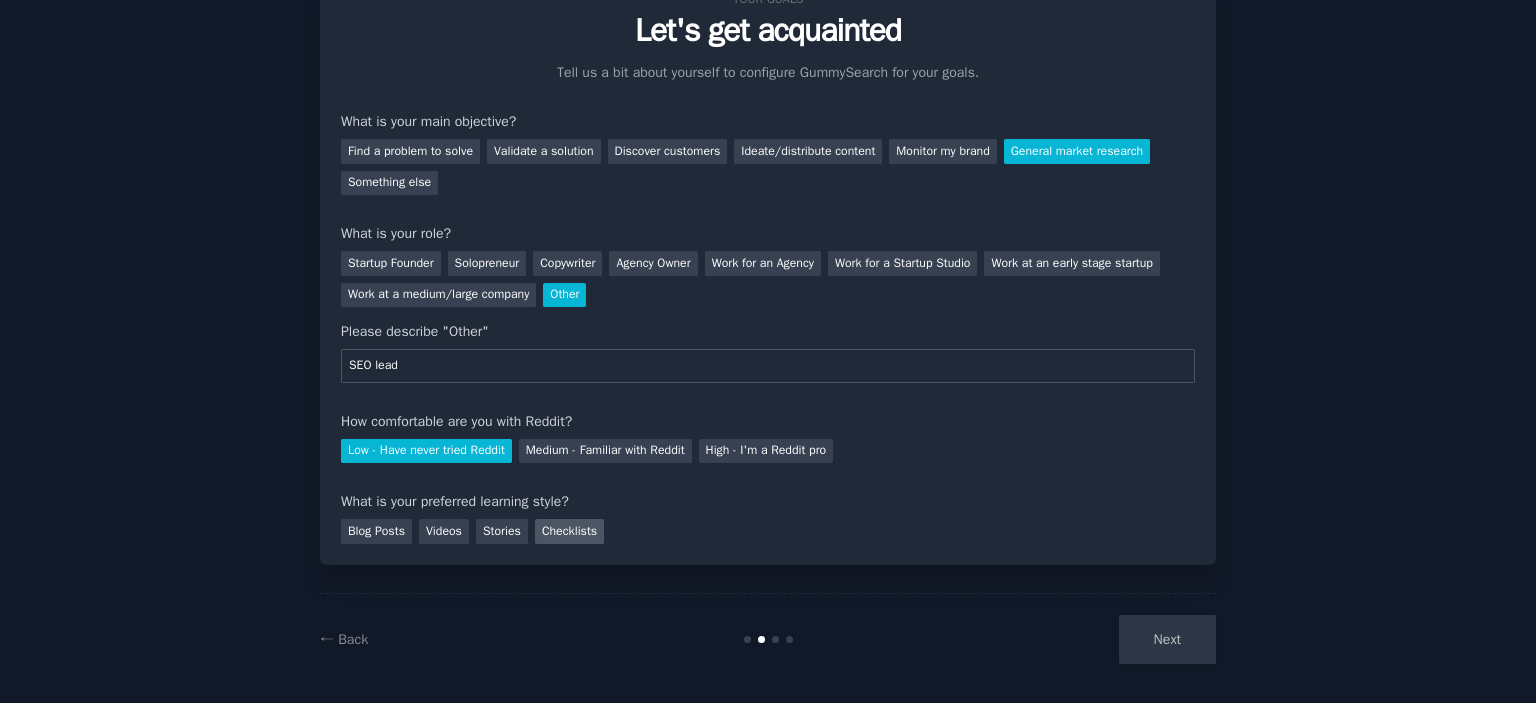 click on "Checklists" at bounding box center (569, 531) 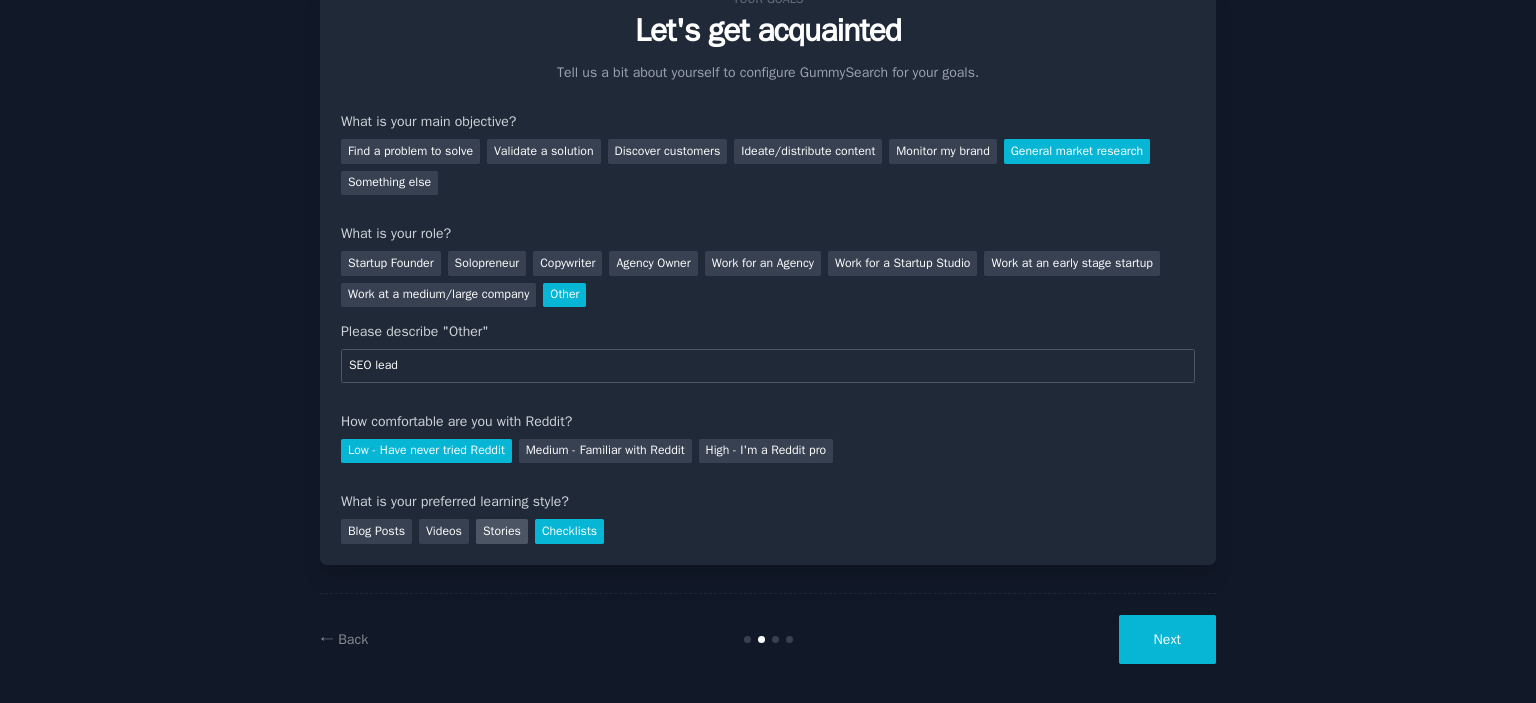 click on "Stories" at bounding box center (502, 531) 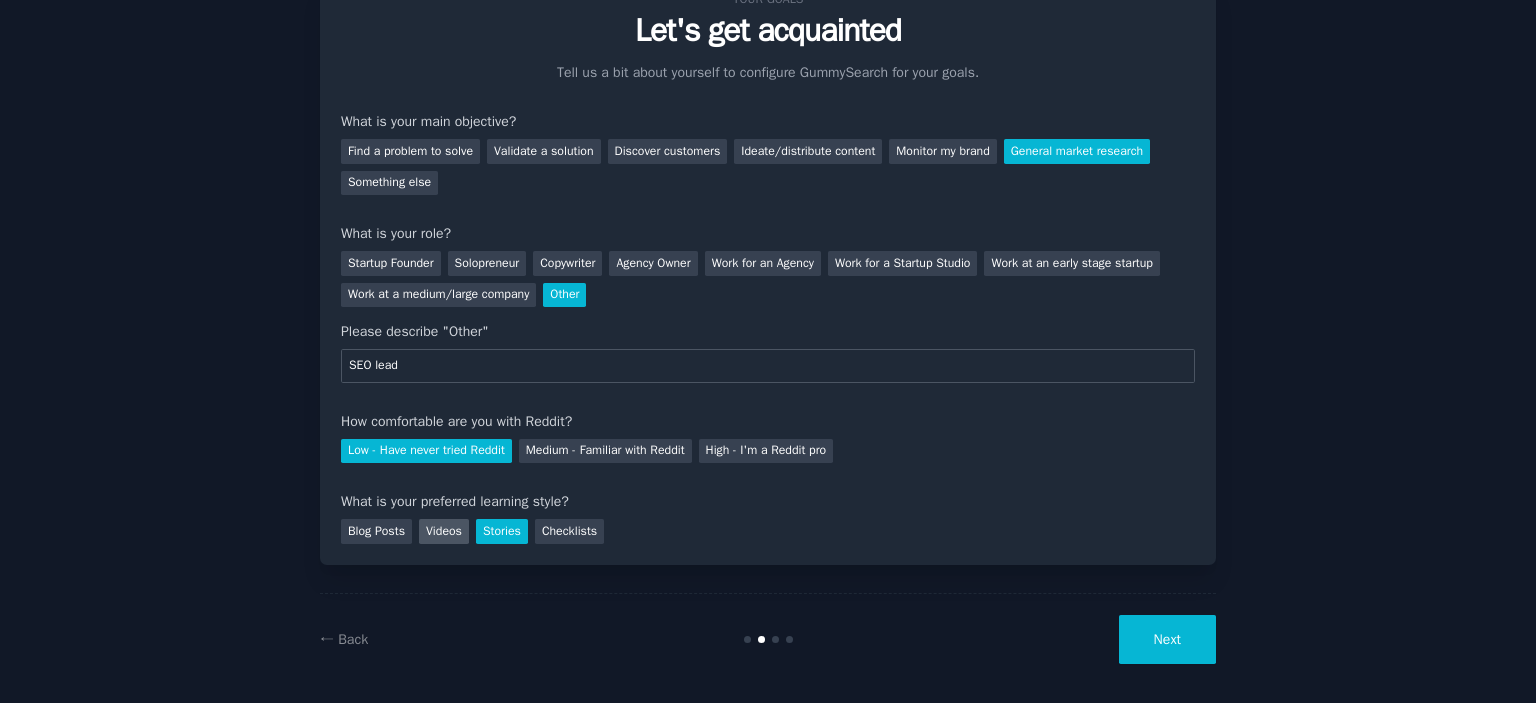 click on "Videos" at bounding box center (444, 531) 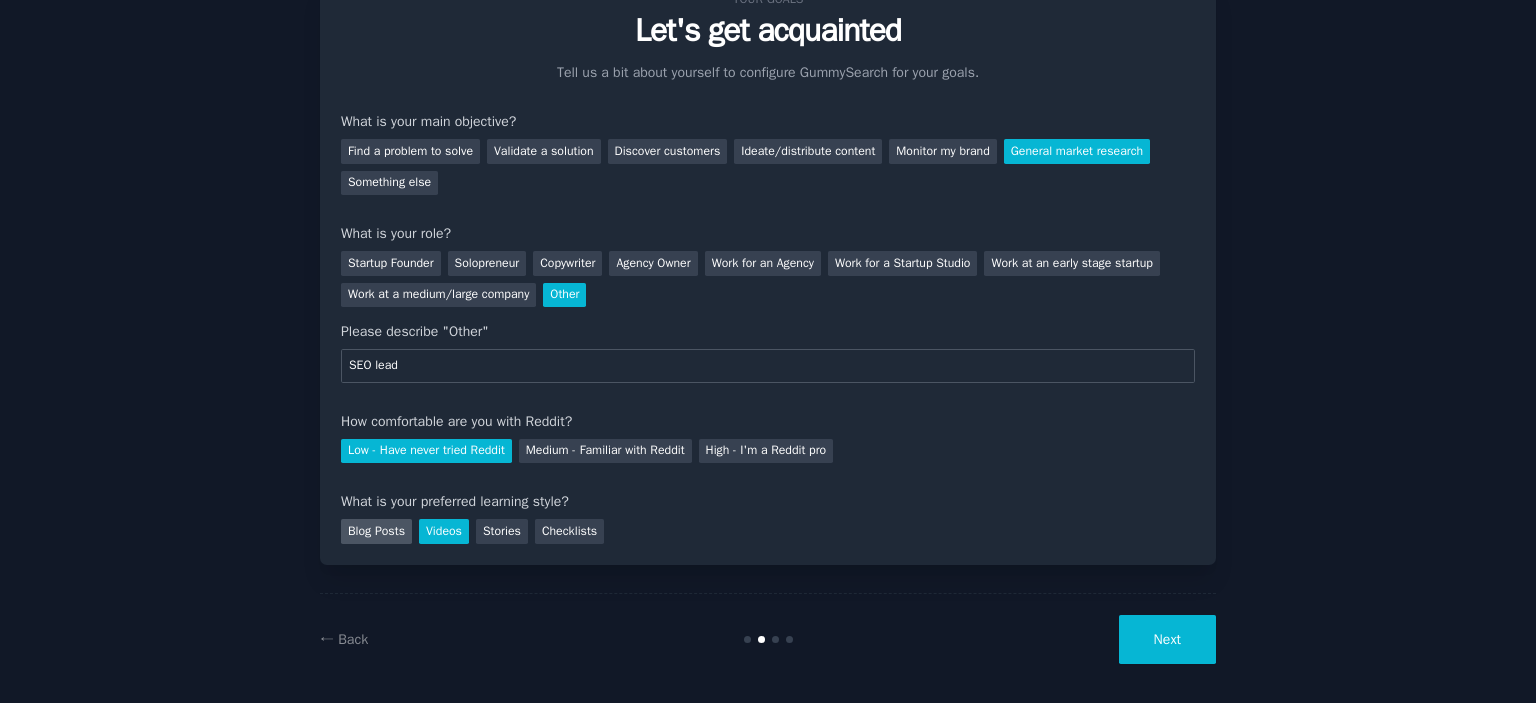 click on "Blog Posts" at bounding box center [376, 531] 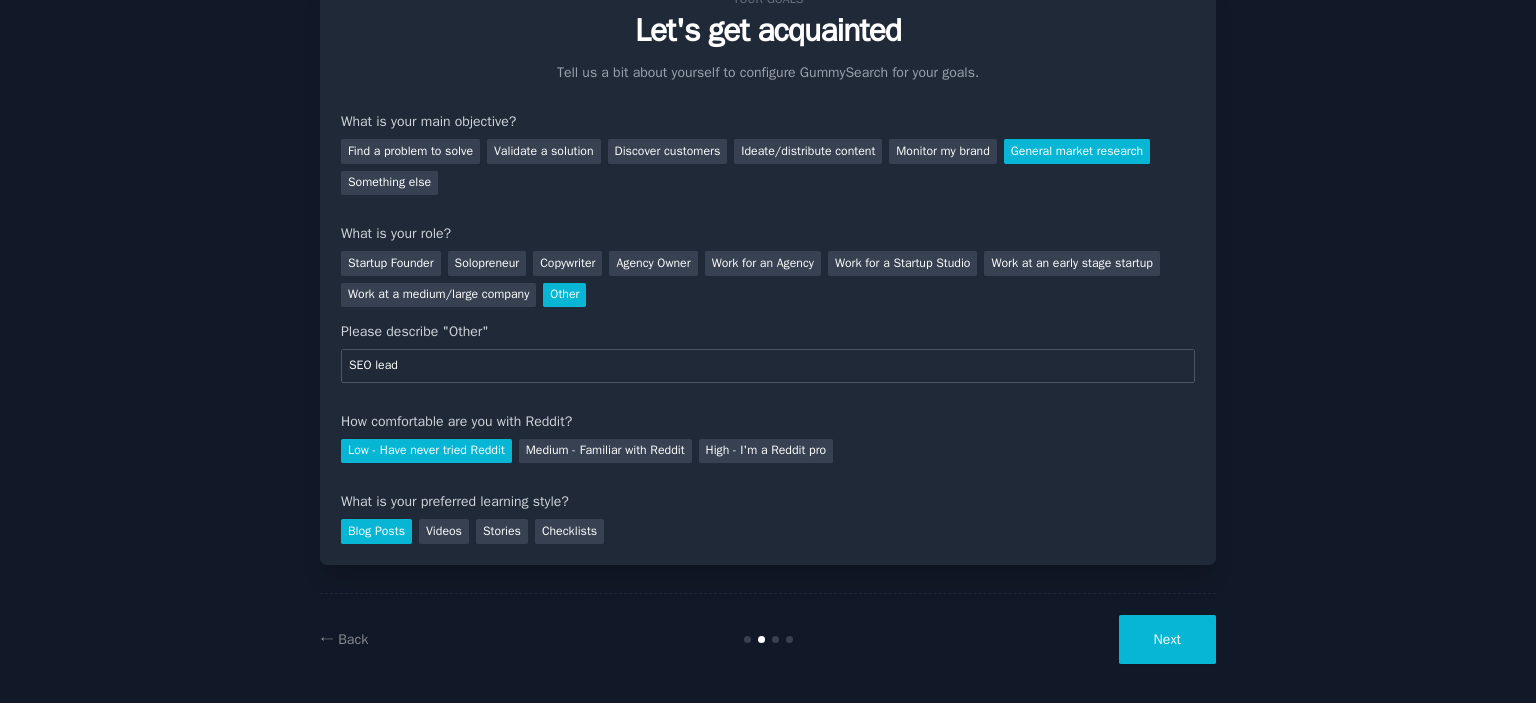 click on "Next" at bounding box center (1167, 639) 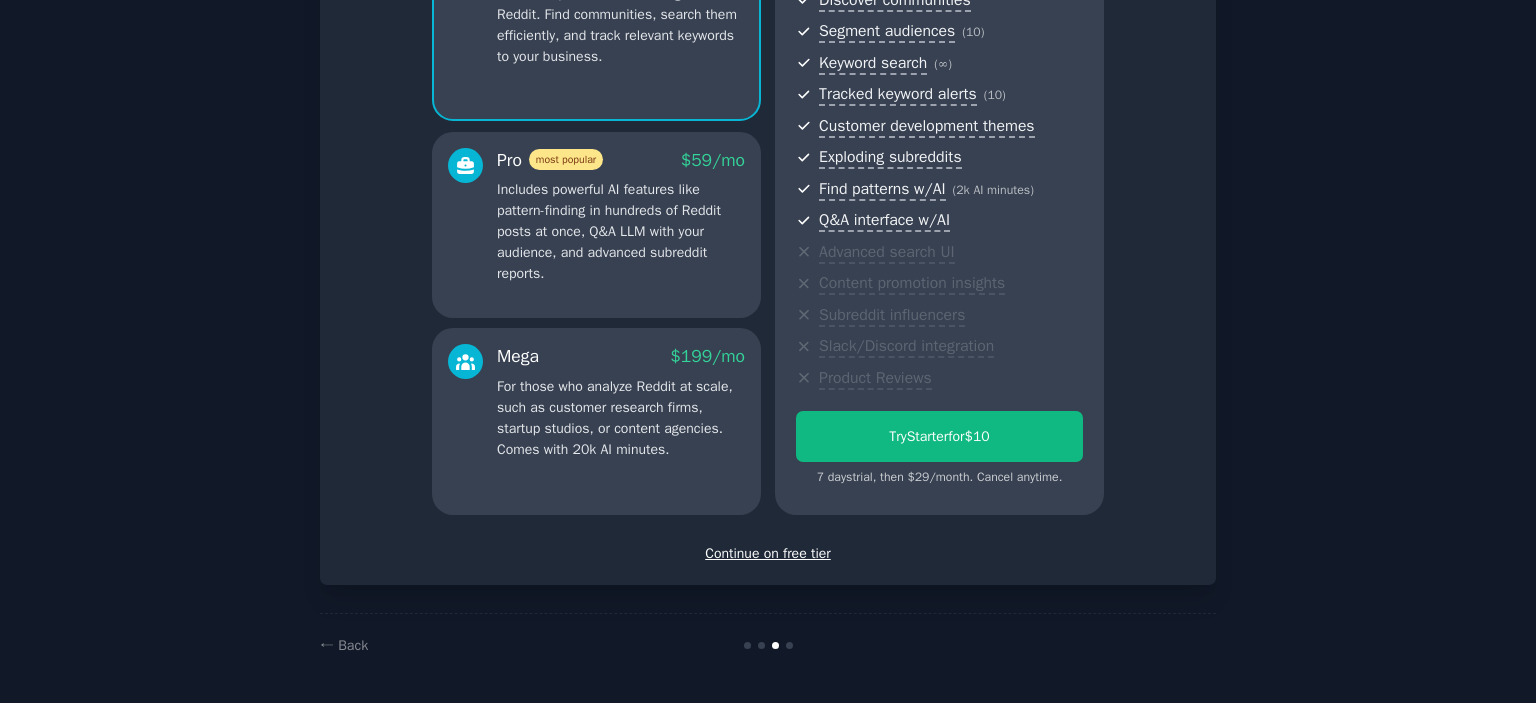 scroll, scrollTop: 144, scrollLeft: 0, axis: vertical 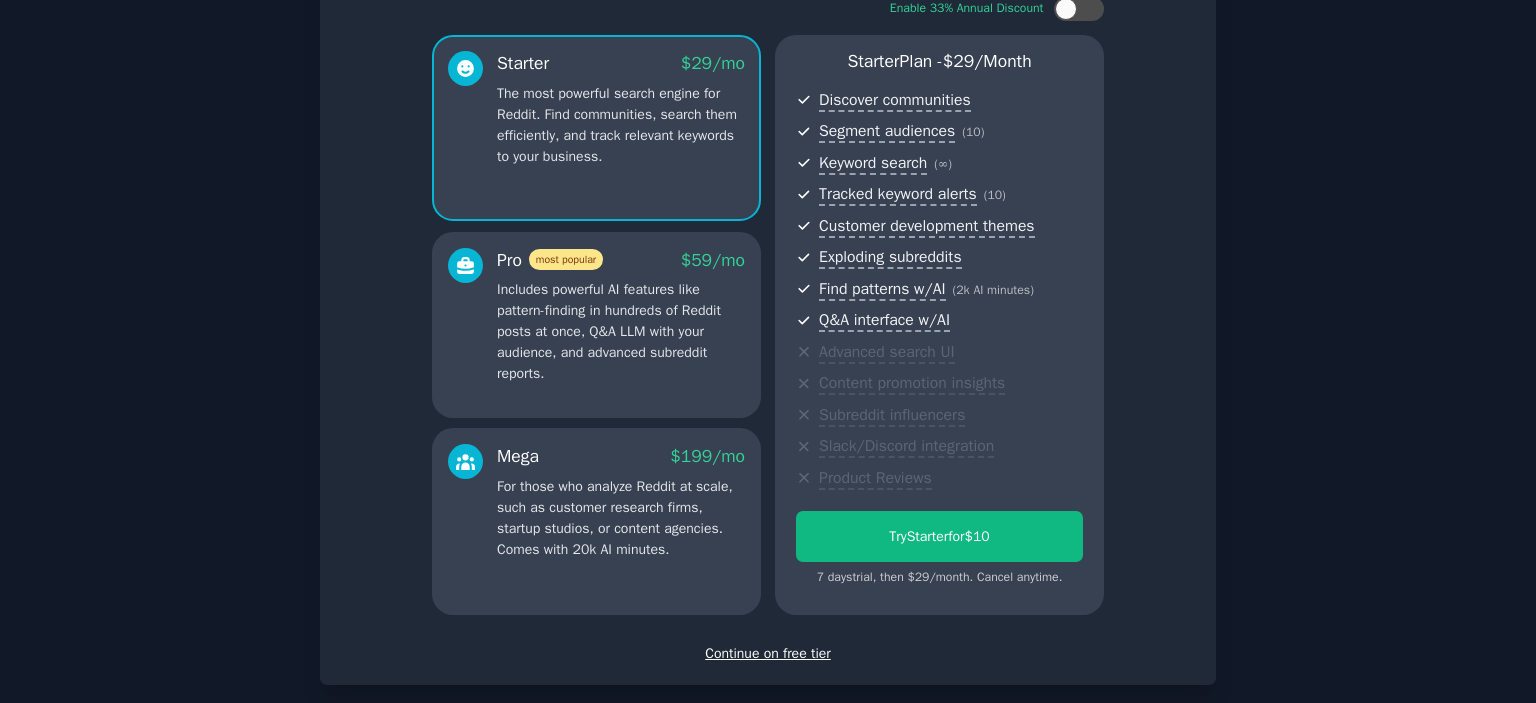 click on "Continue on free tier" at bounding box center (768, 653) 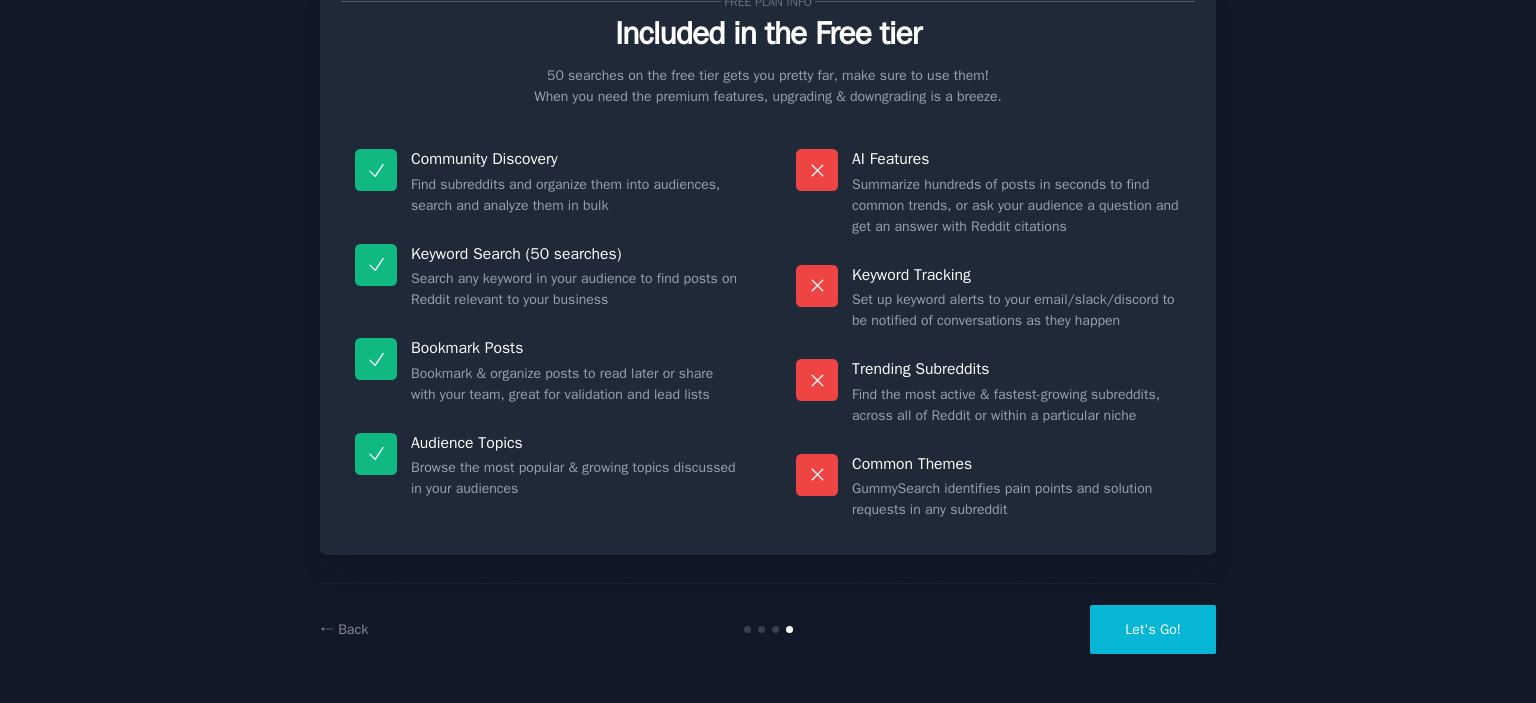 scroll, scrollTop: 75, scrollLeft: 0, axis: vertical 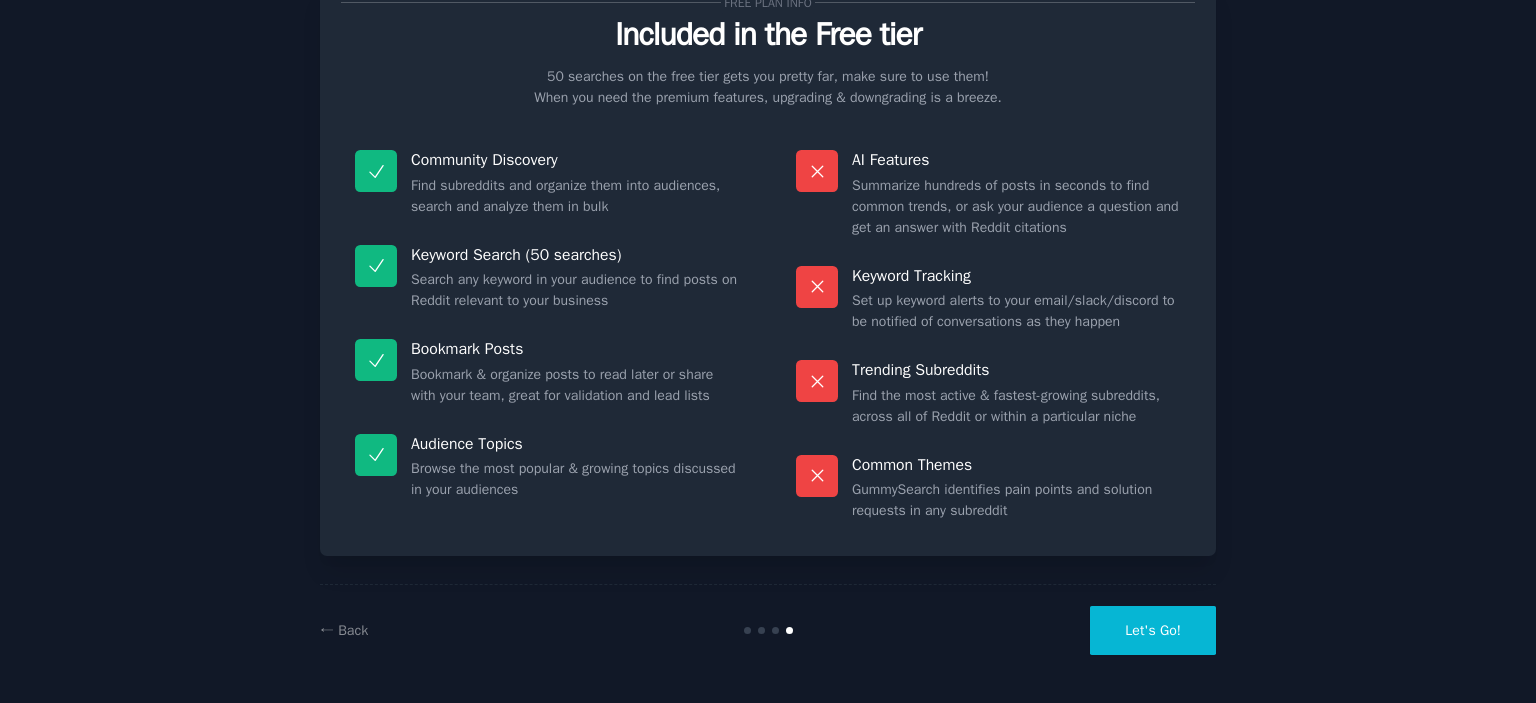 click on "Let's Go!" at bounding box center (1153, 630) 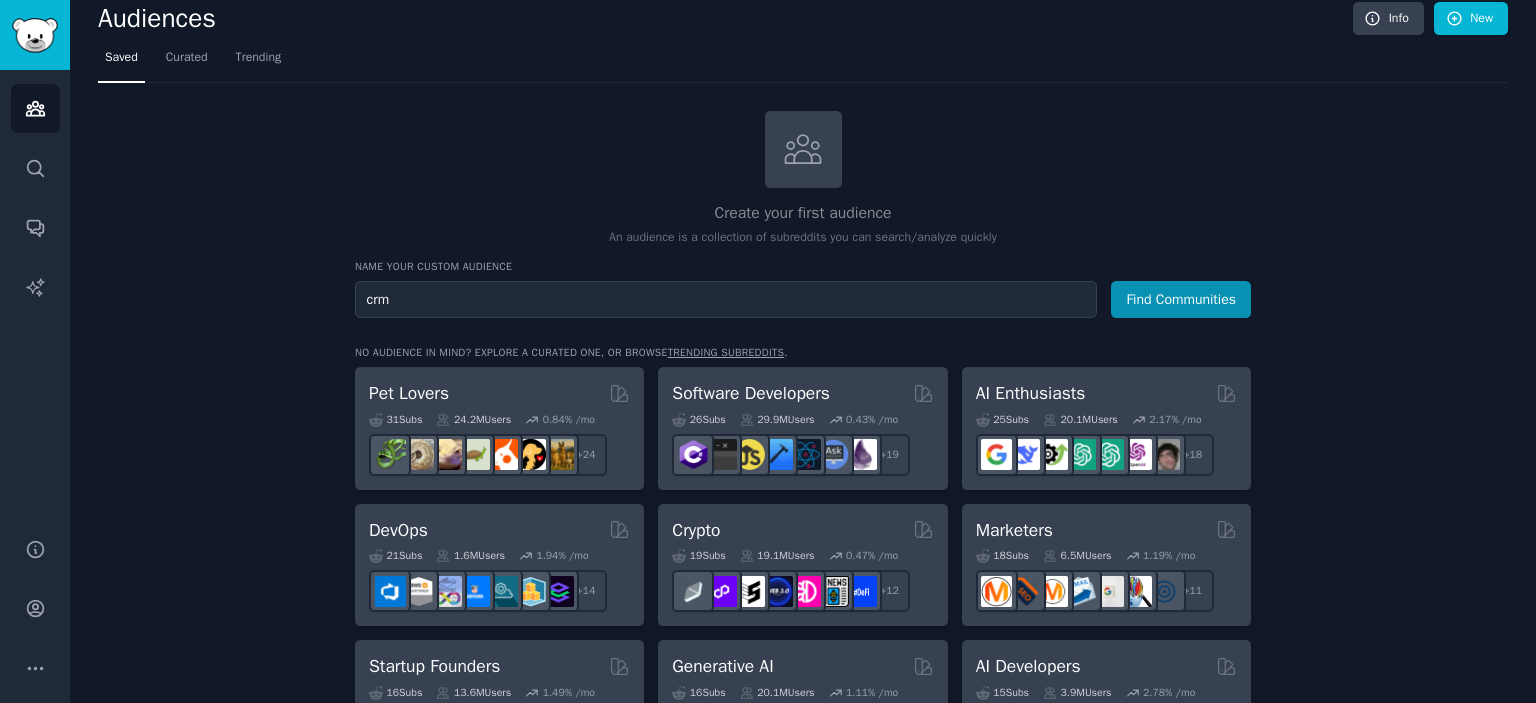 scroll, scrollTop: 2, scrollLeft: 0, axis: vertical 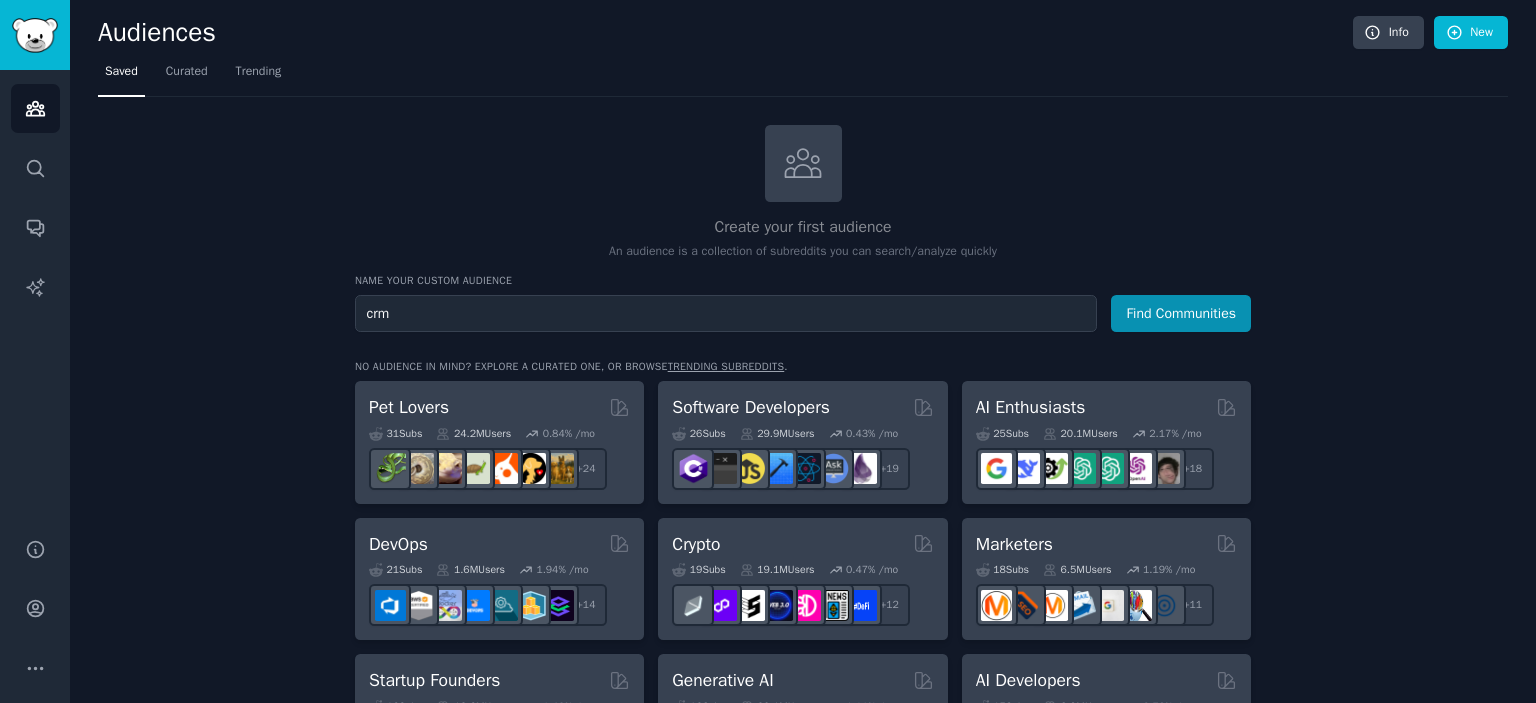 click on "crm" at bounding box center (726, 313) 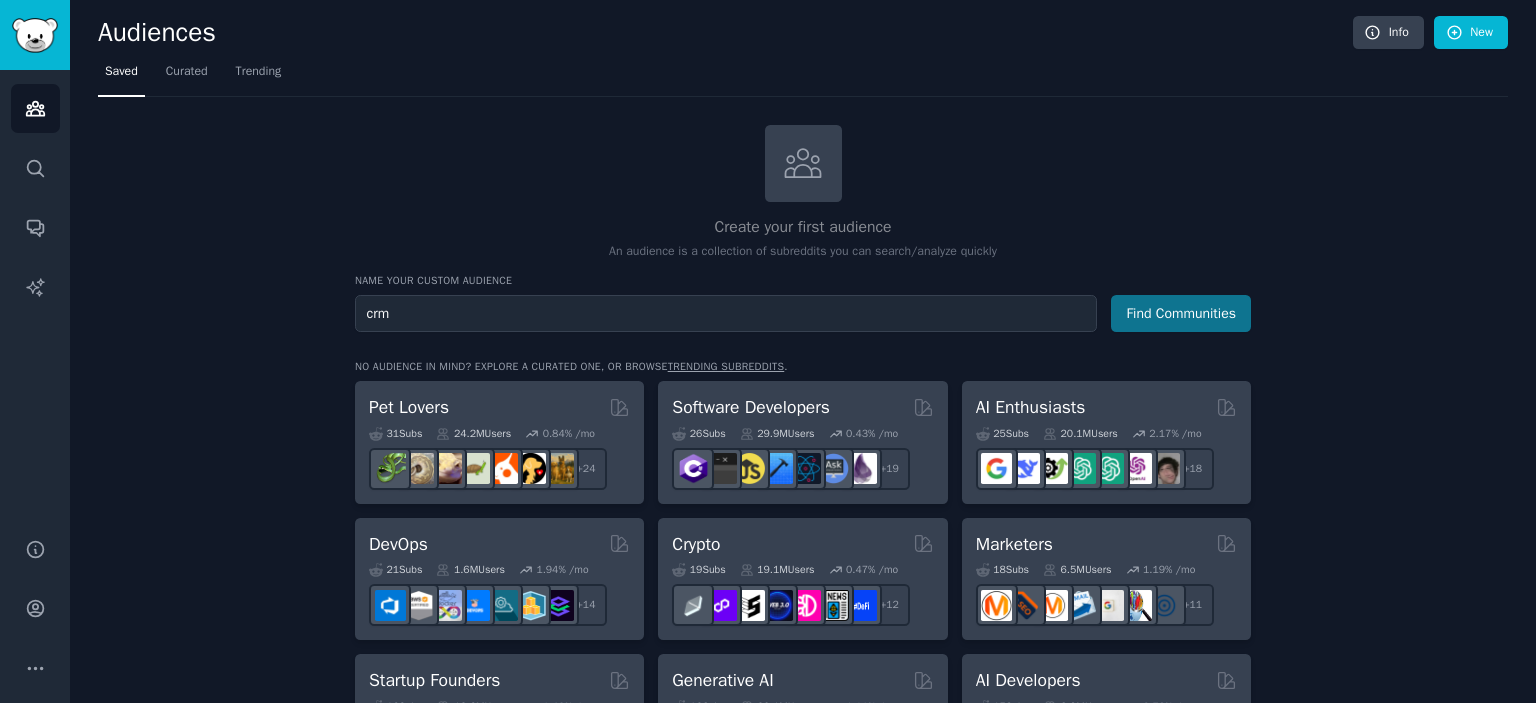 type on "crm" 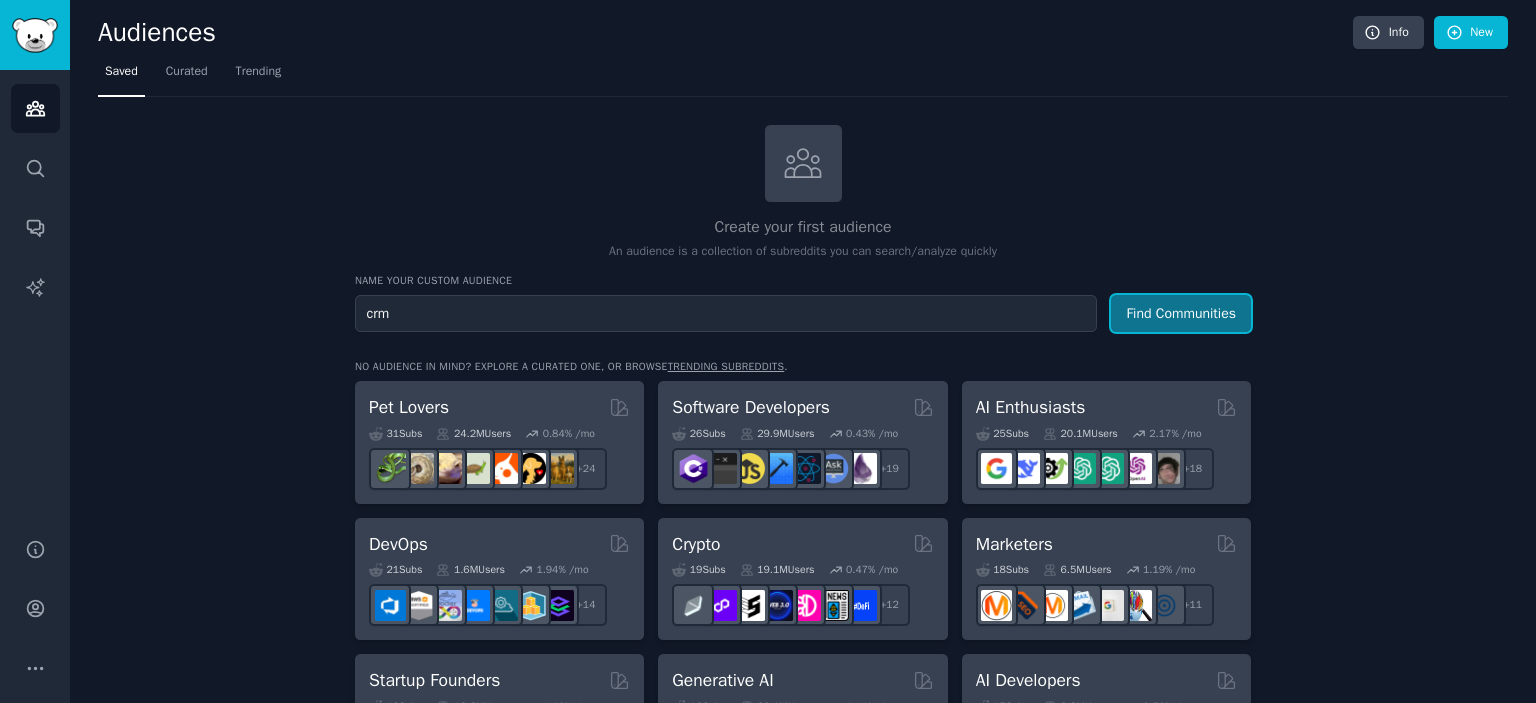 click on "Find Communities" at bounding box center [1181, 313] 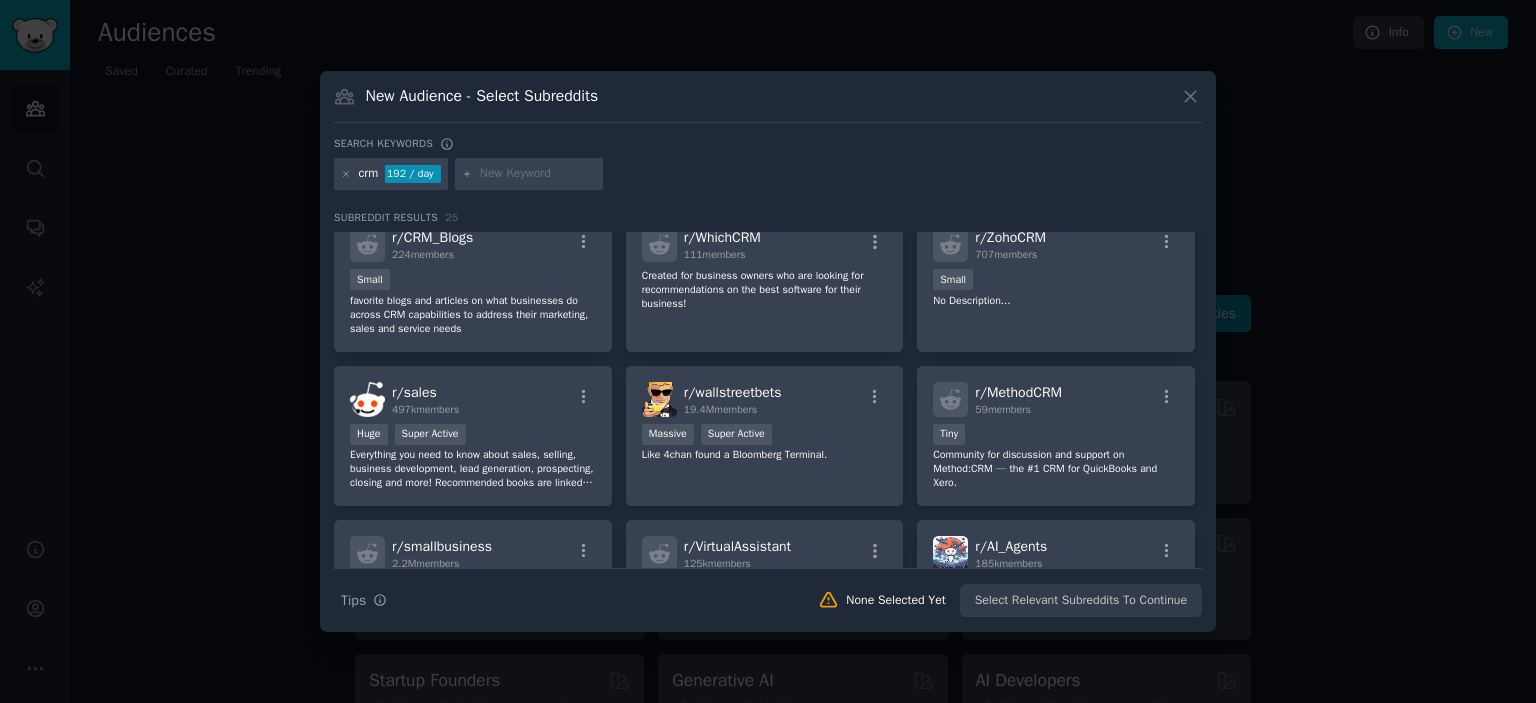 scroll, scrollTop: 0, scrollLeft: 0, axis: both 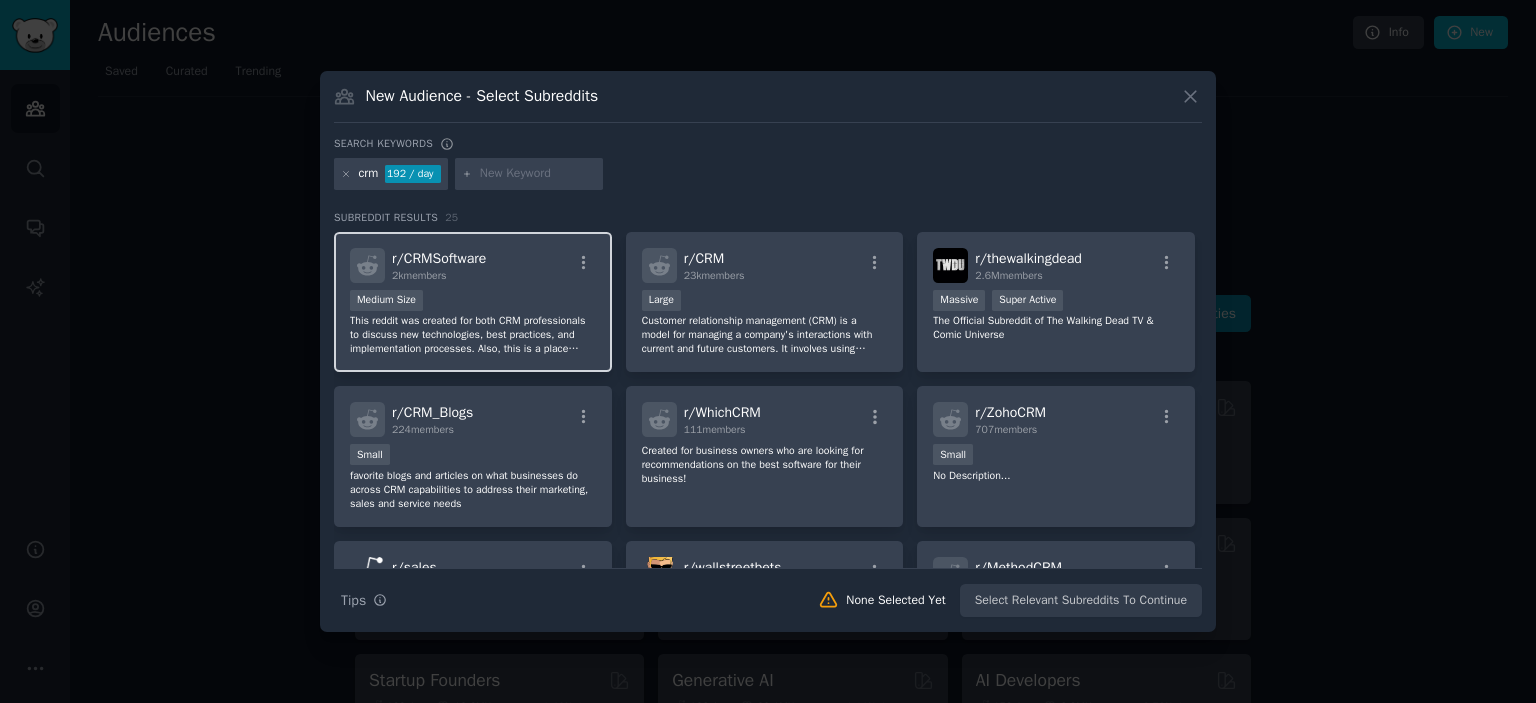 click on "This reddit was created for both CRM professionals to discuss new technologies, best practices, and implementation processes.  Also, this is a place where business owners can ask questions needed to set up their own CRM system." at bounding box center [473, 335] 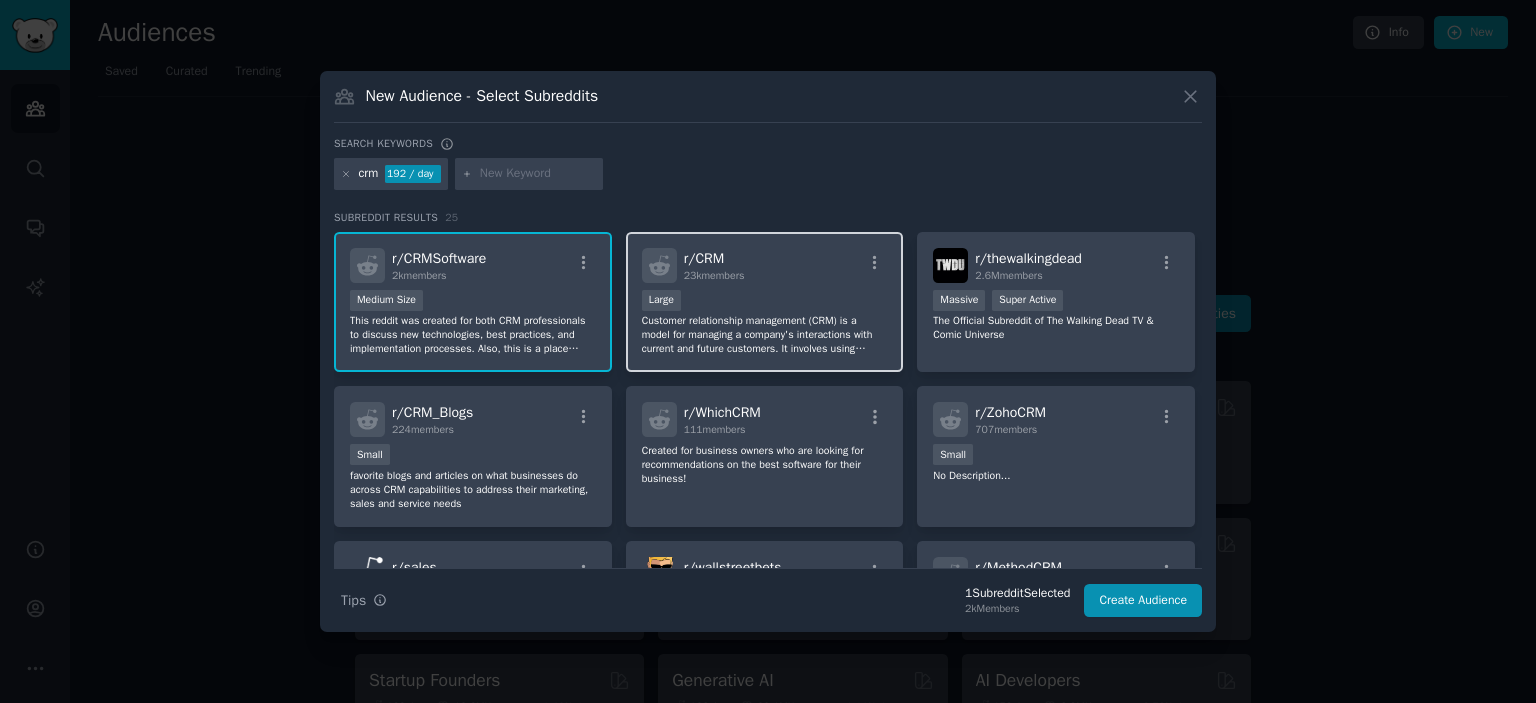 click on "23k members" at bounding box center (714, 275) 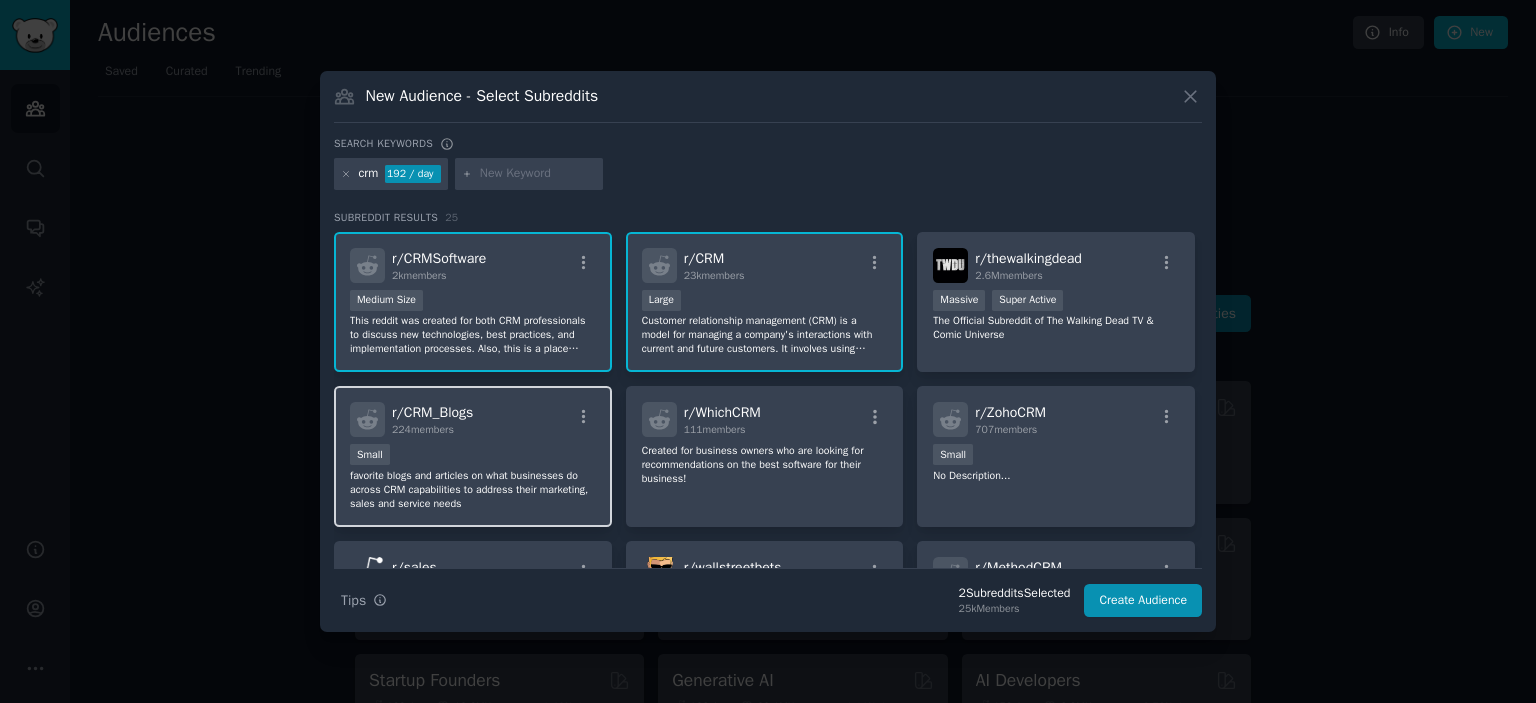 click on "r/ CRM_Blogs 224  members" at bounding box center (473, 419) 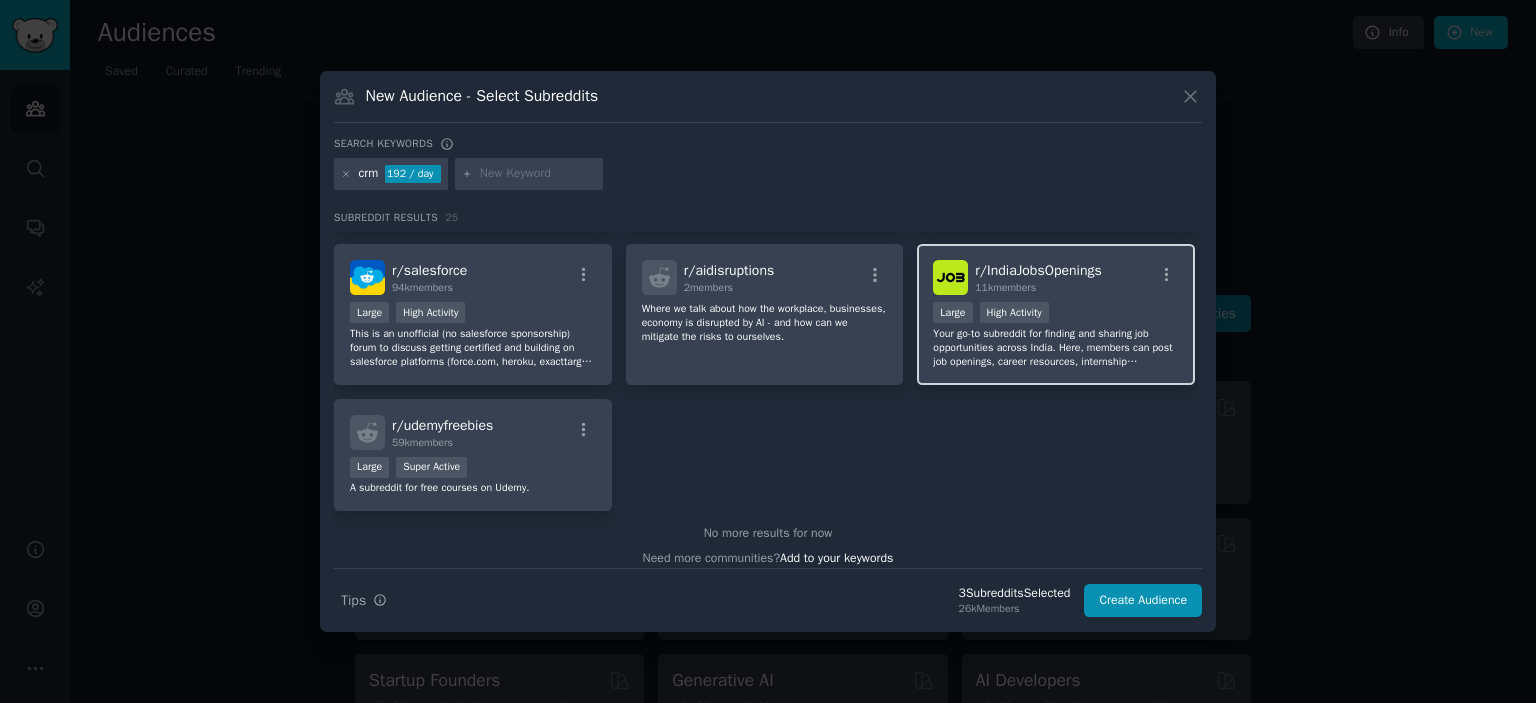 scroll, scrollTop: 1075, scrollLeft: 0, axis: vertical 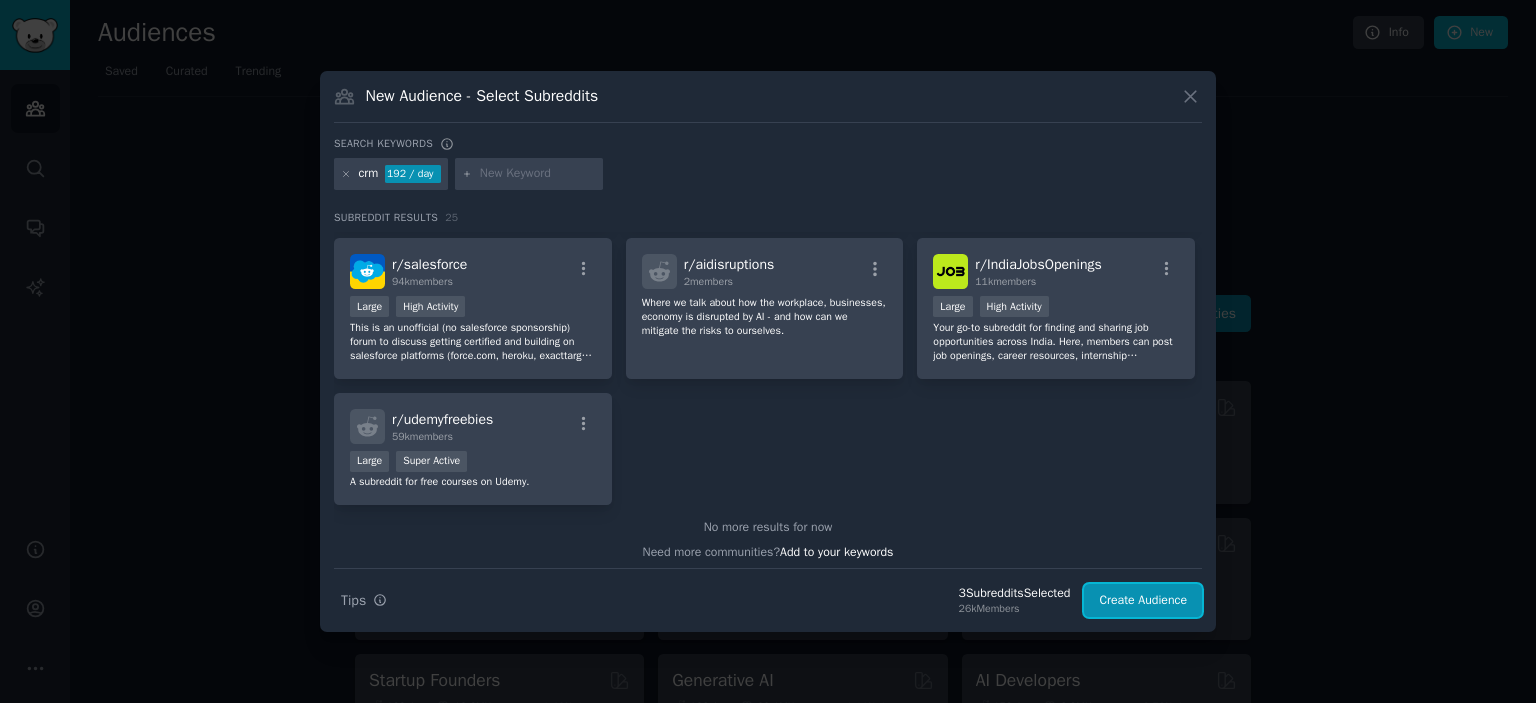 click on "Create Audience" at bounding box center (1143, 601) 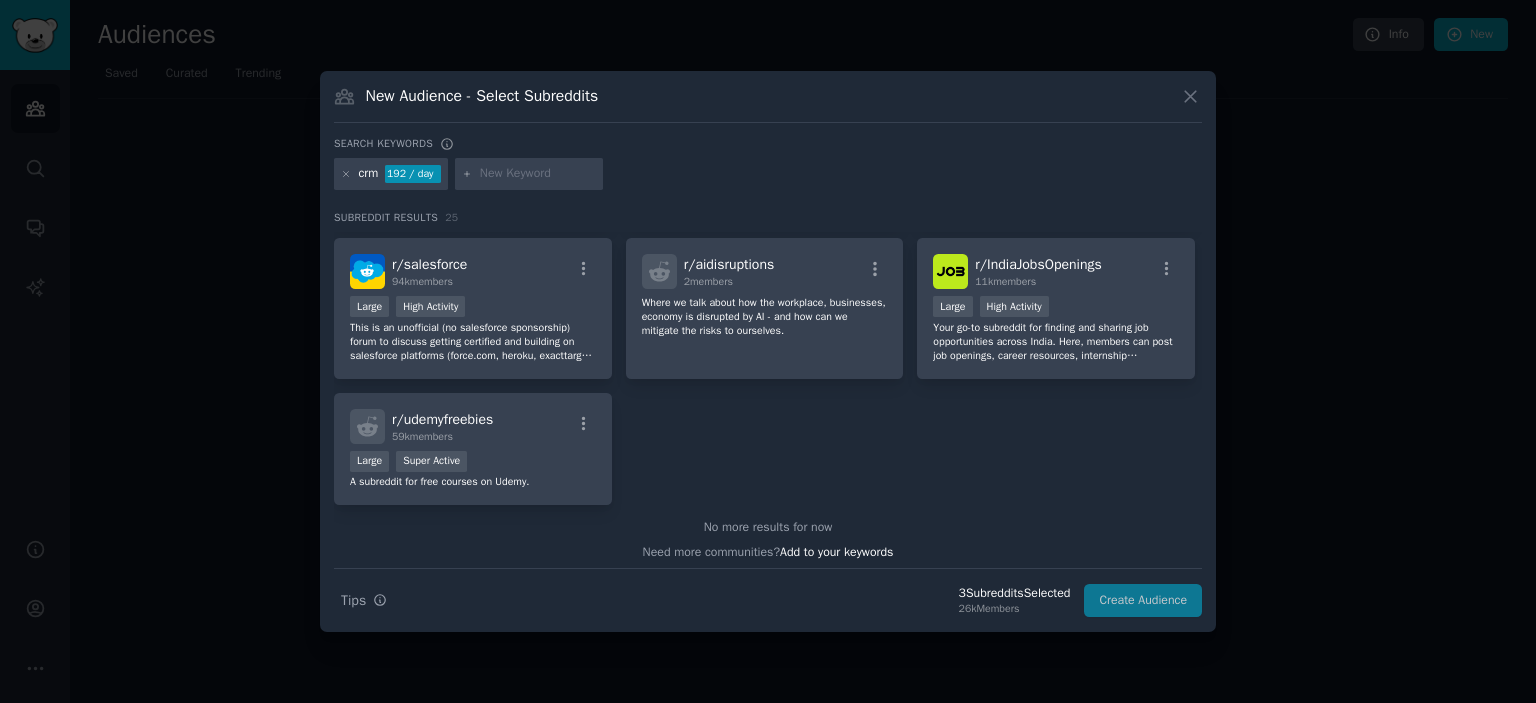 scroll, scrollTop: 0, scrollLeft: 0, axis: both 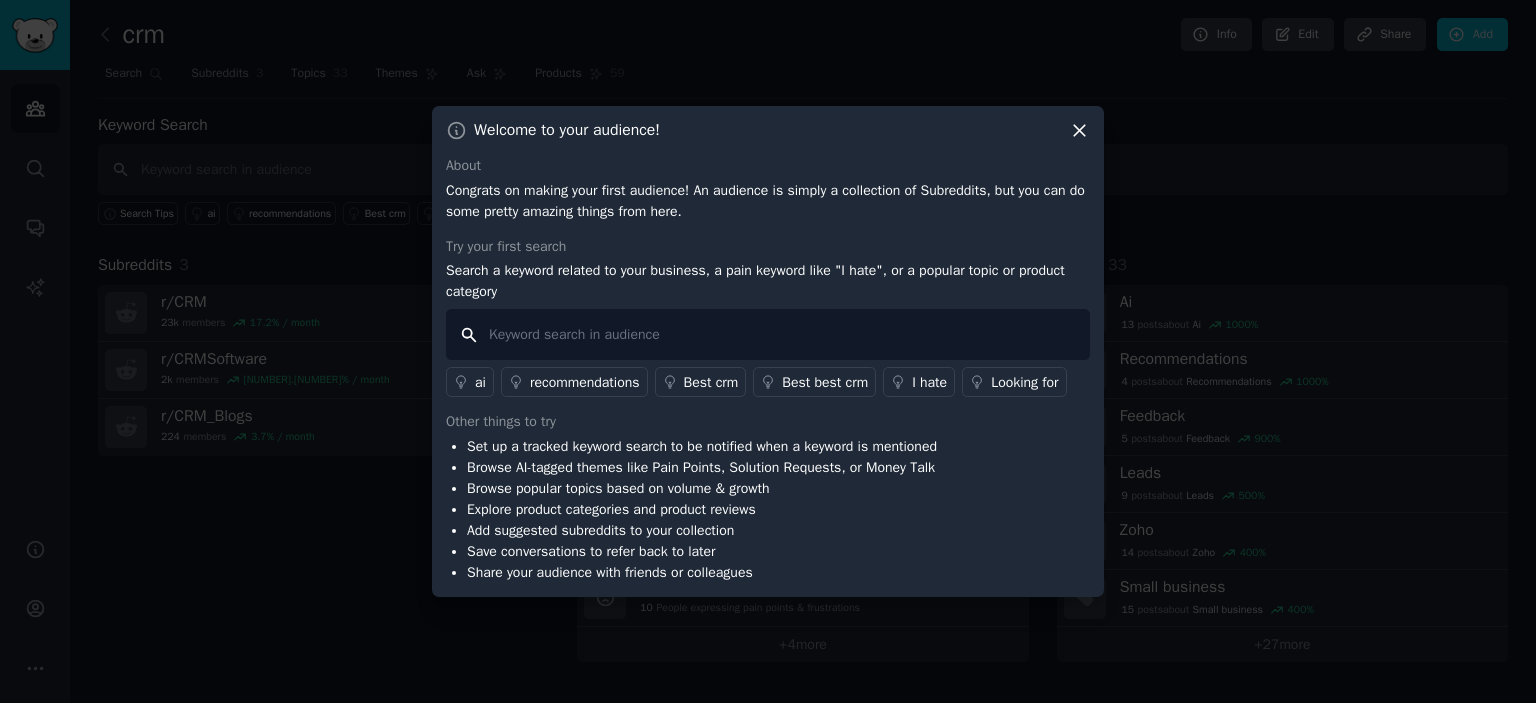 click at bounding box center [768, 334] 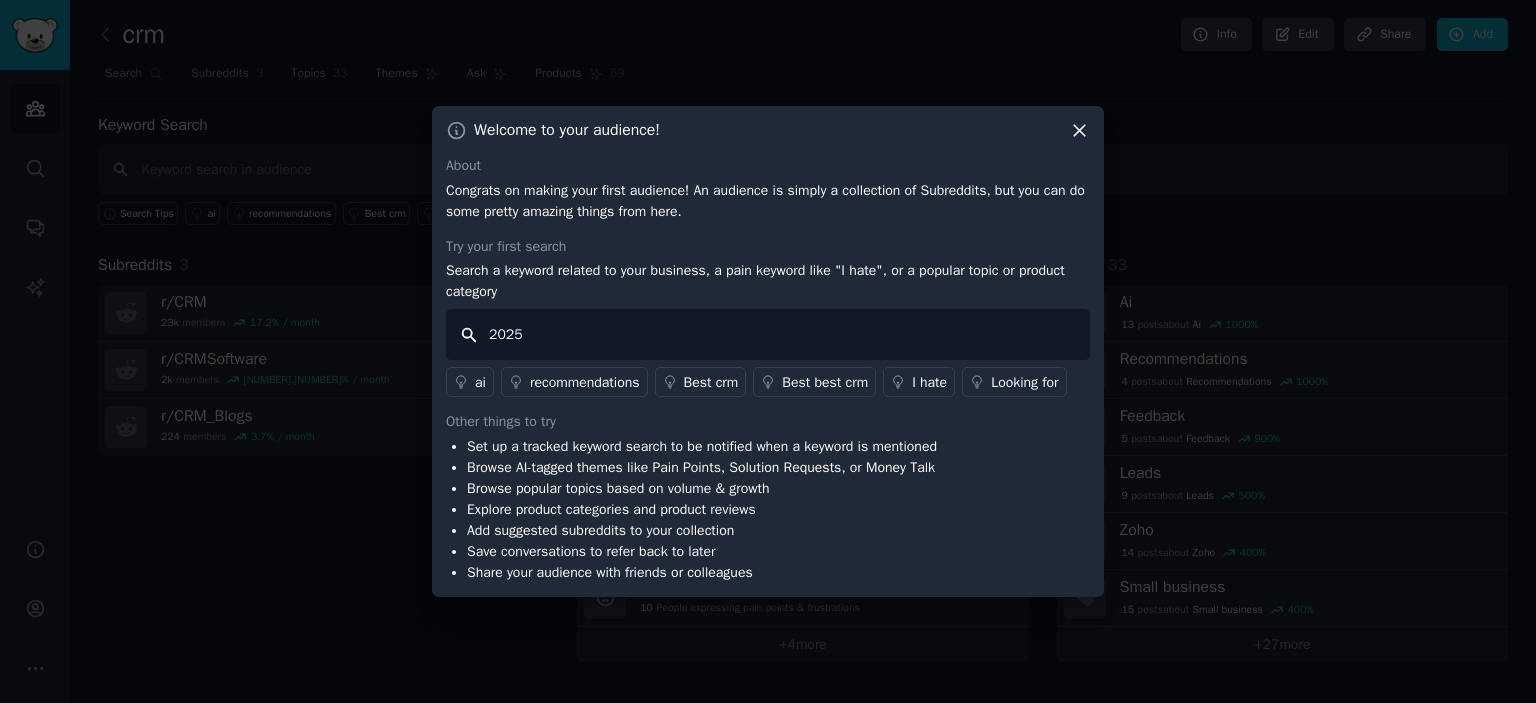 type on "2025" 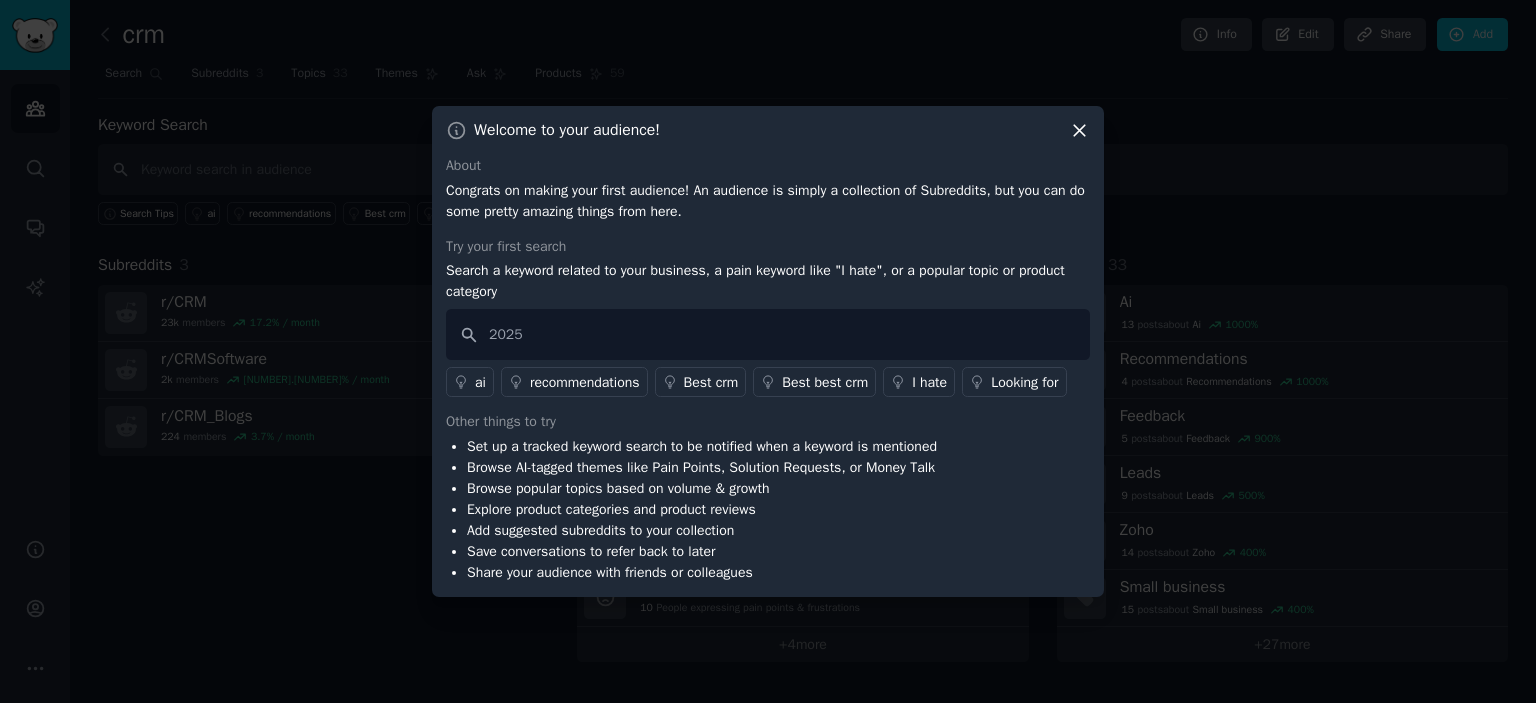 click on "recommendations" at bounding box center [585, 382] 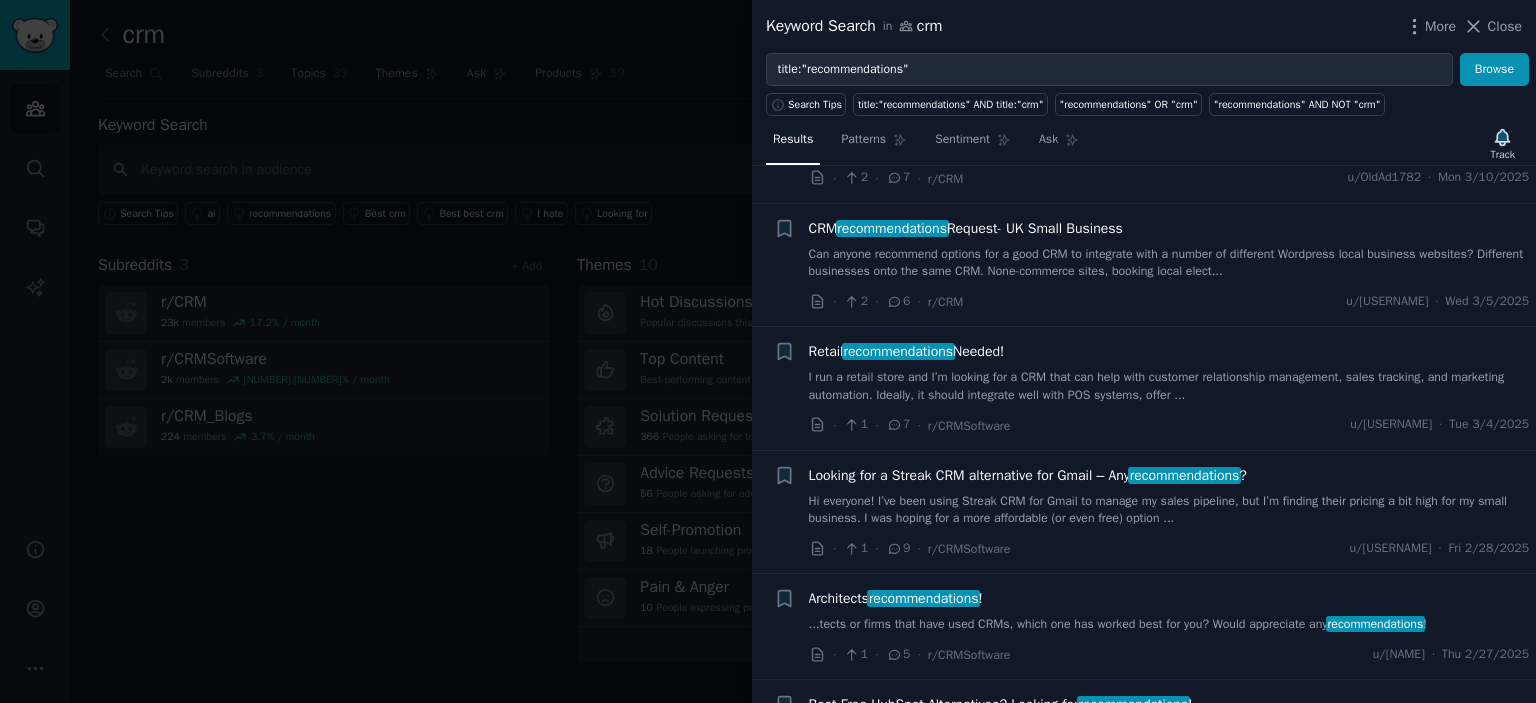 scroll, scrollTop: 2000, scrollLeft: 0, axis: vertical 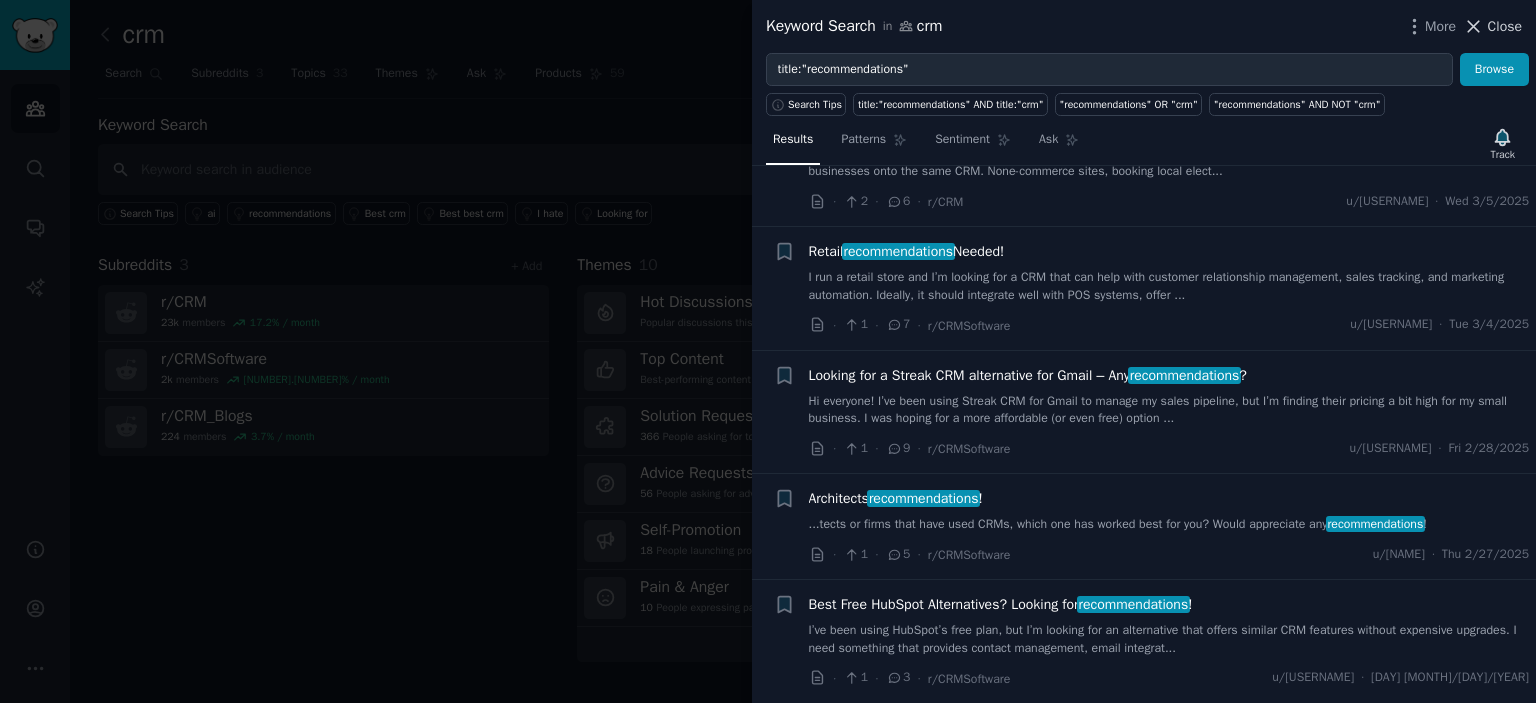 click 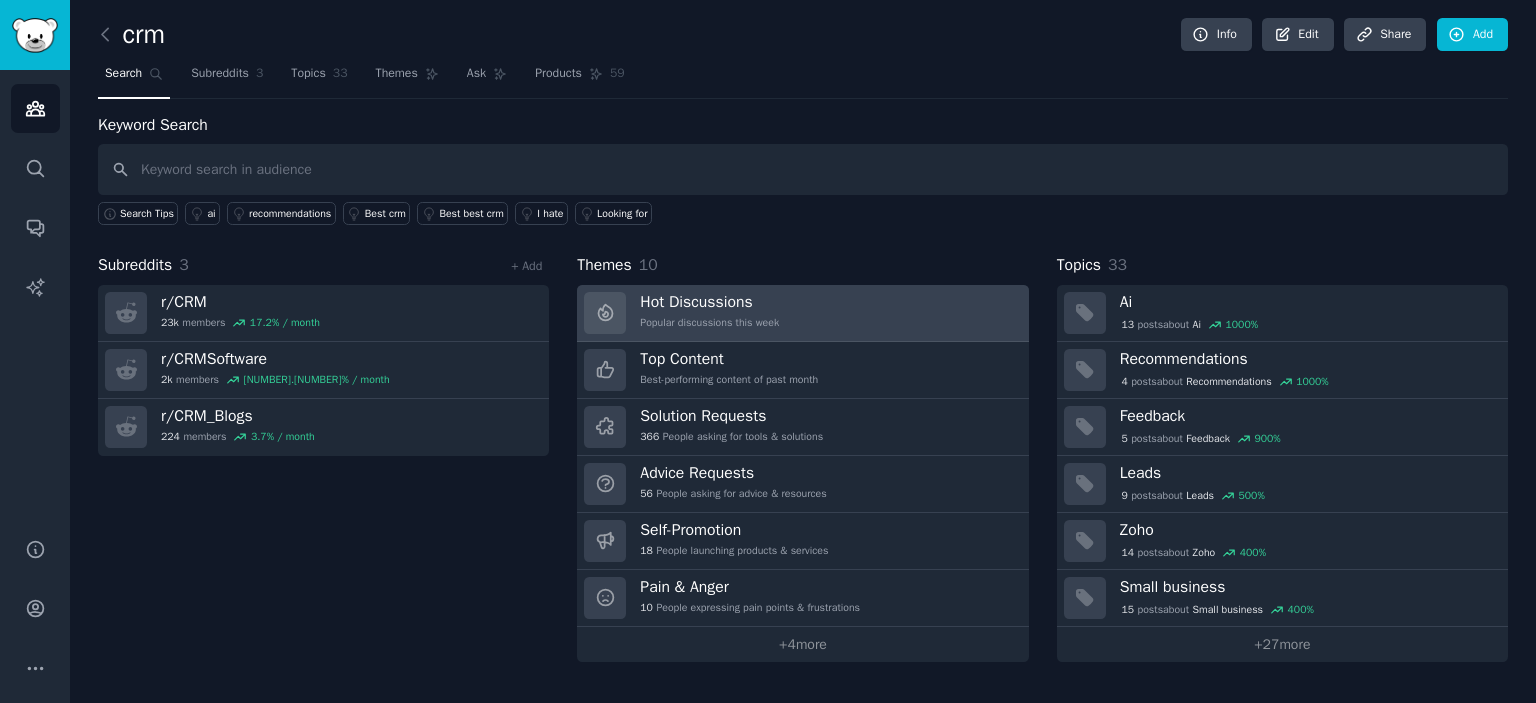 click on "Hot Discussions" at bounding box center [709, 302] 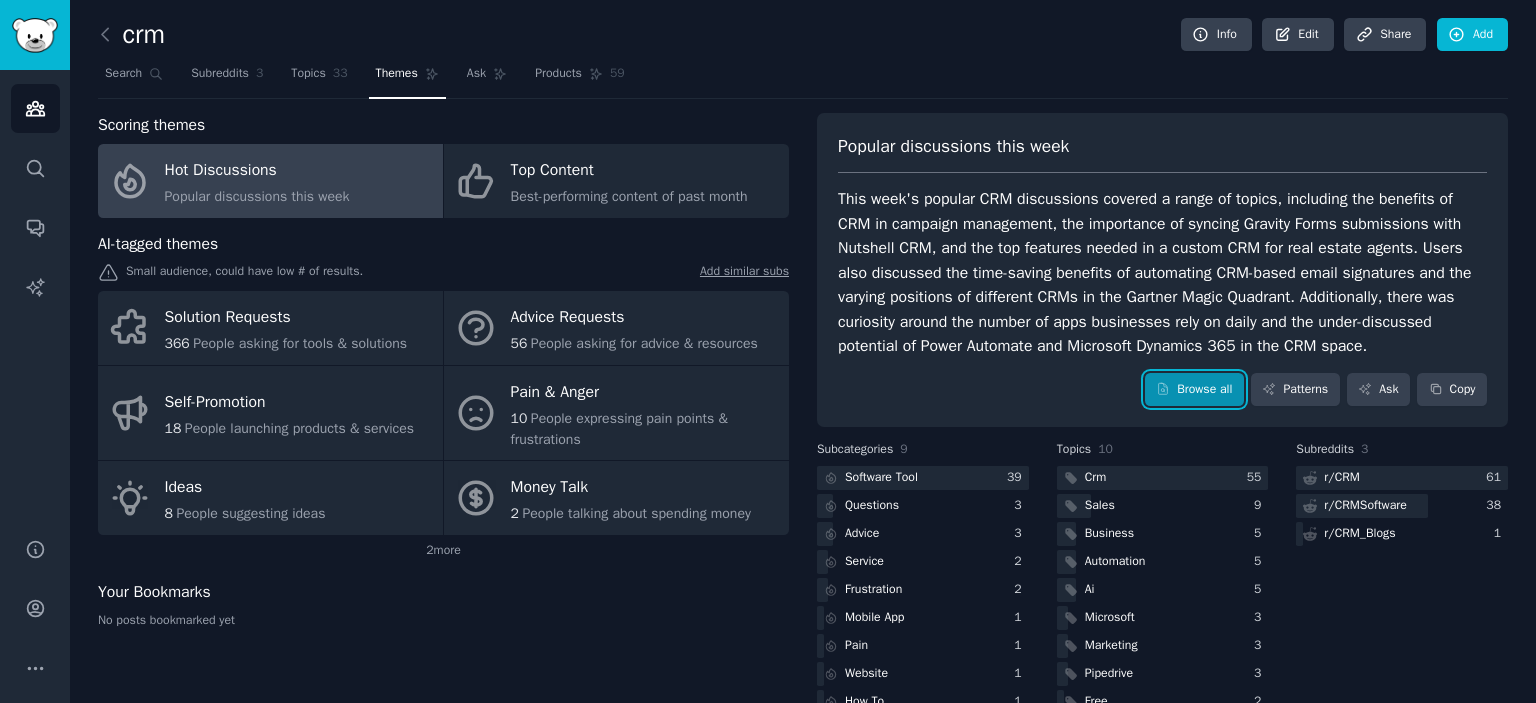 click on "Browse all" at bounding box center (1194, 390) 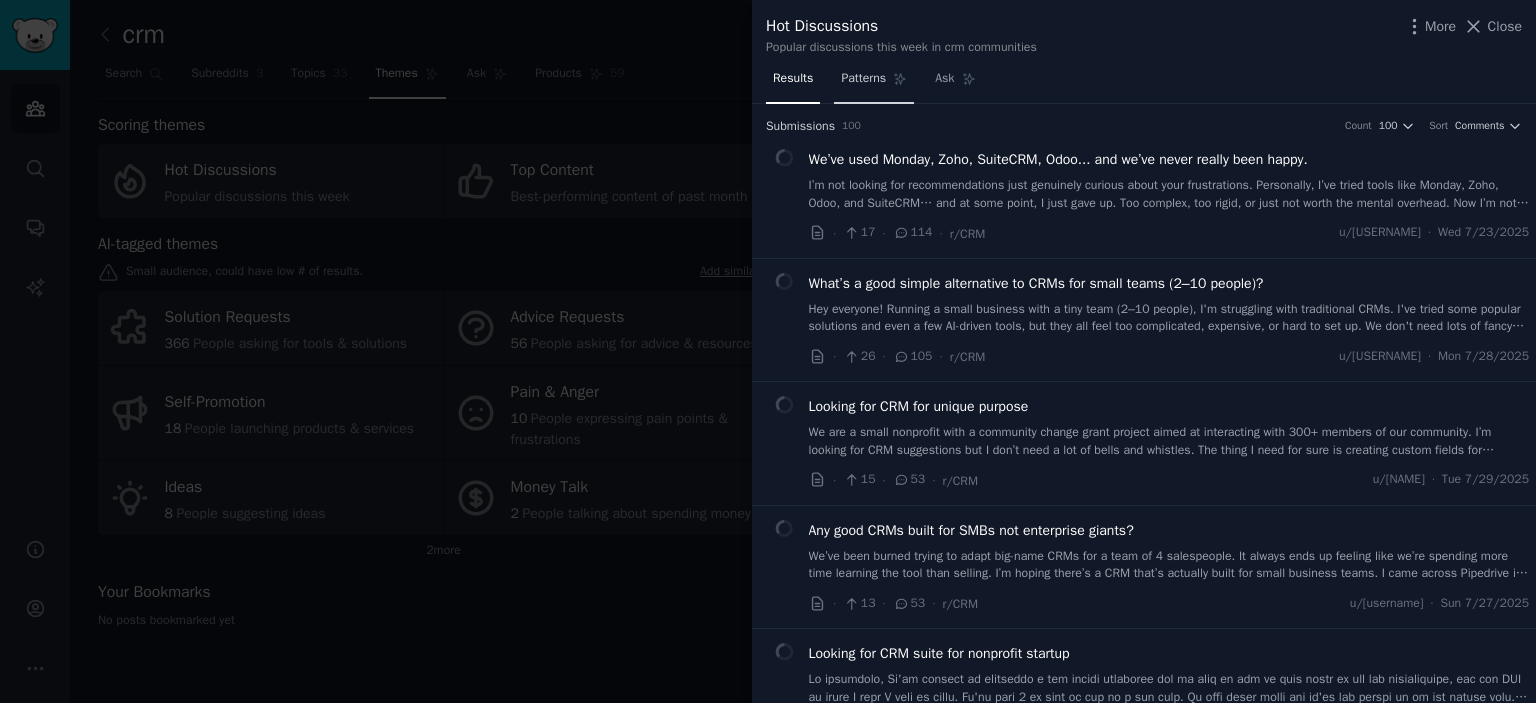 click on "Patterns" at bounding box center [863, 79] 